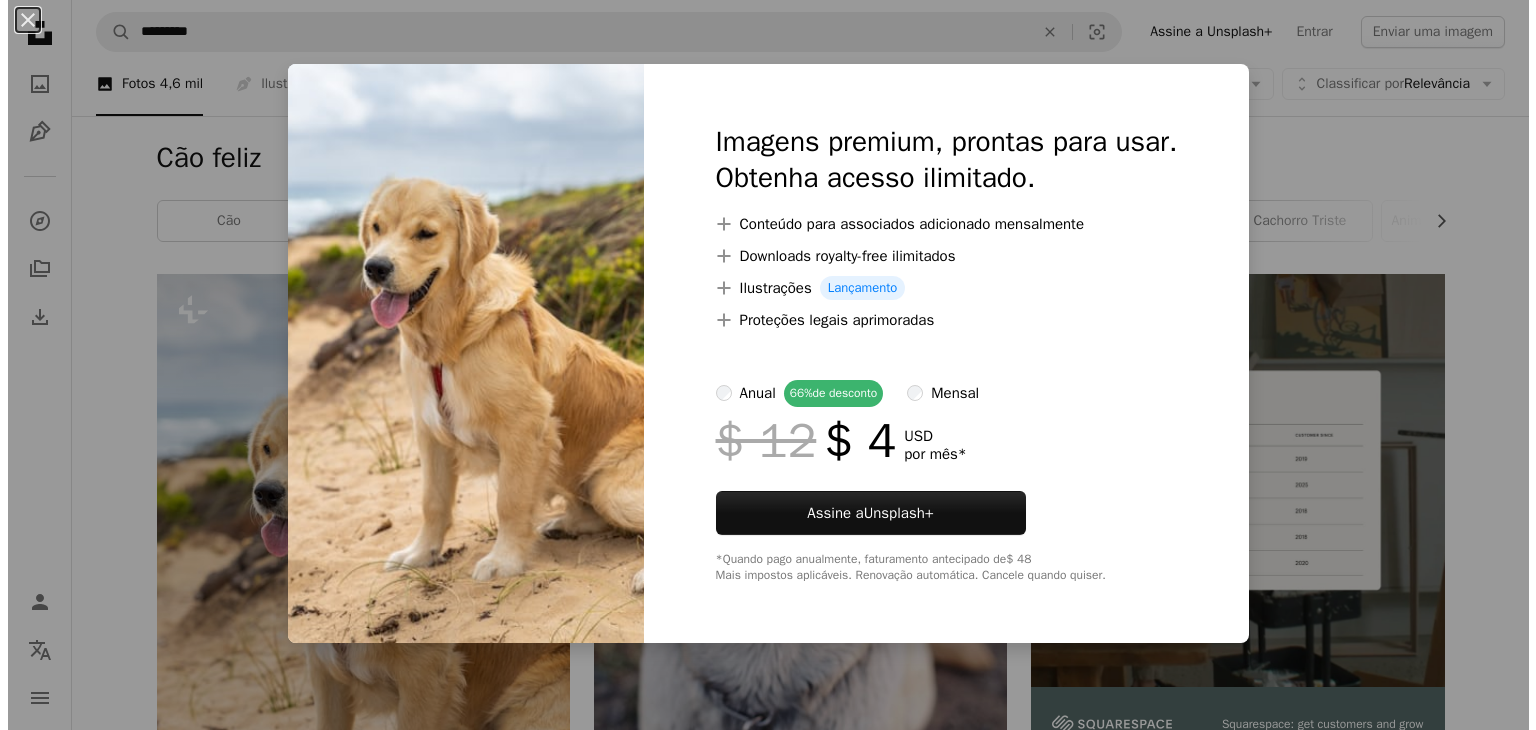 scroll, scrollTop: 300, scrollLeft: 0, axis: vertical 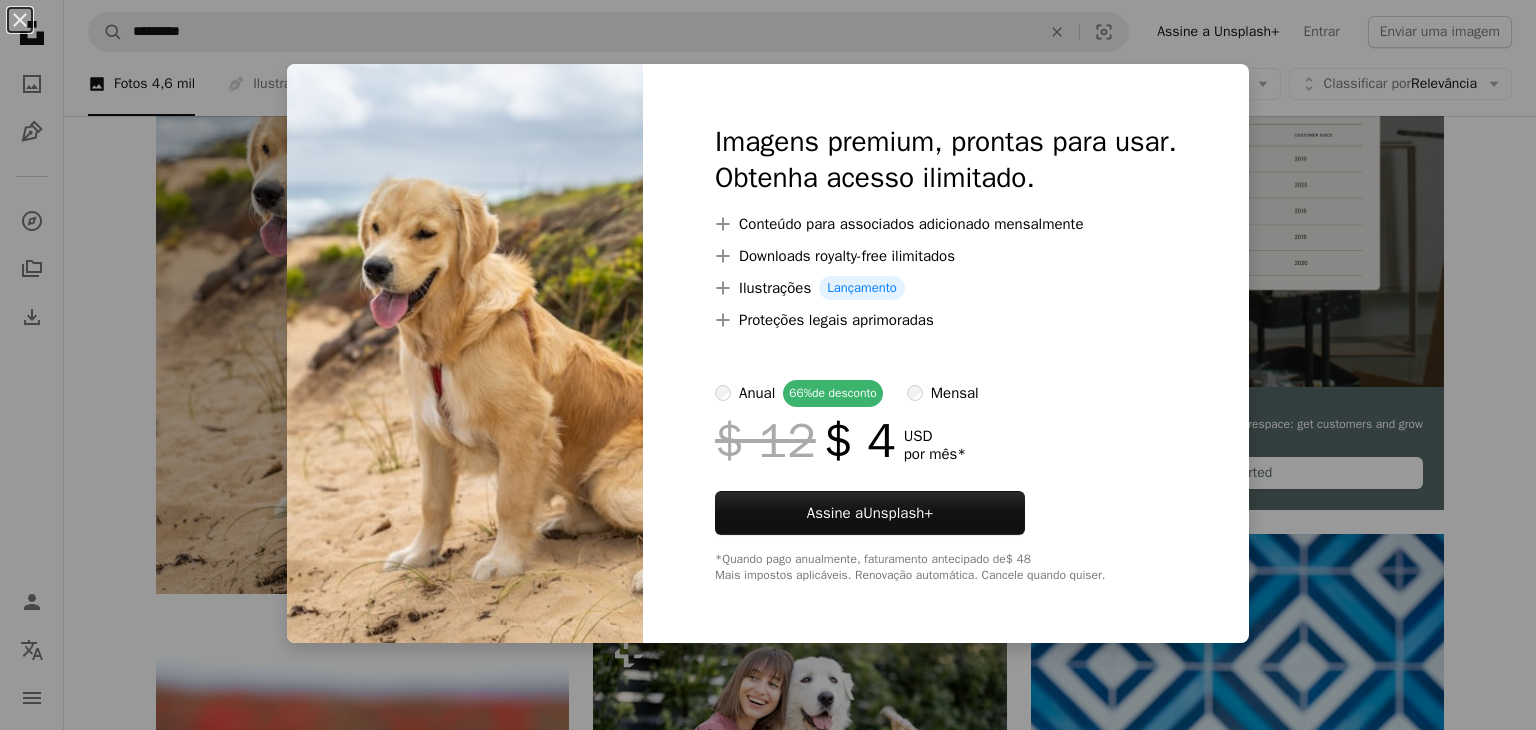 click on "An X shape Imagens premium, prontas para usar. Obtenha acesso ilimitado. A plus sign Conteúdo para associados adicionado mensalmente A plus sign Downloads royalty-free ilimitados A plus sign Ilustrações  Lançamento A plus sign Proteções legais aprimoradas anual 66%  de desconto mensal $ 12   $ 4 USD por mês * Assine a  Unsplash+ *Quando pago anualmente, faturamento antecipado de  $ 48 Mais impostos aplicáveis. Renovação automática. Cancele quando quiser." at bounding box center (768, 365) 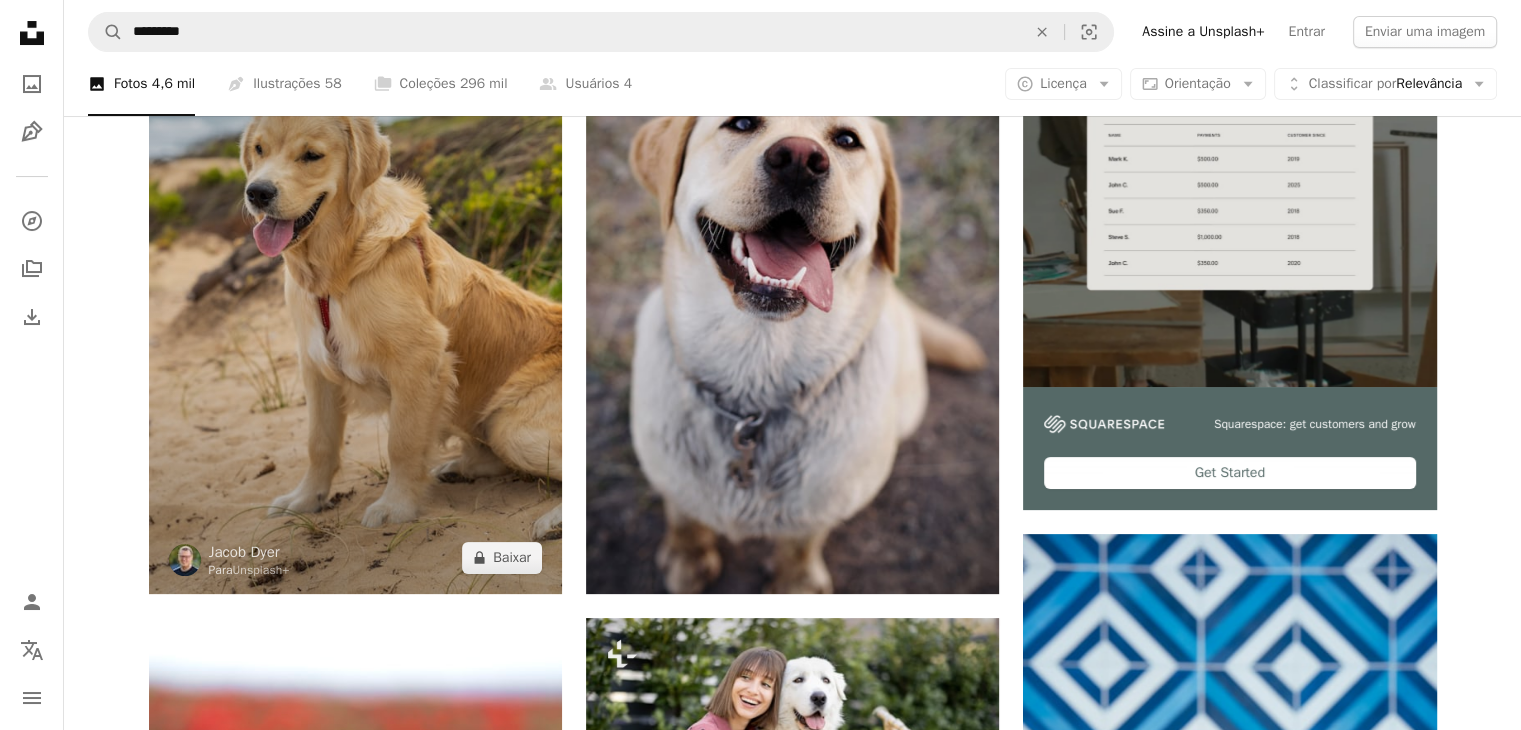 drag, startPoint x: 272, startPoint y: 400, endPoint x: 380, endPoint y: 428, distance: 111.5706 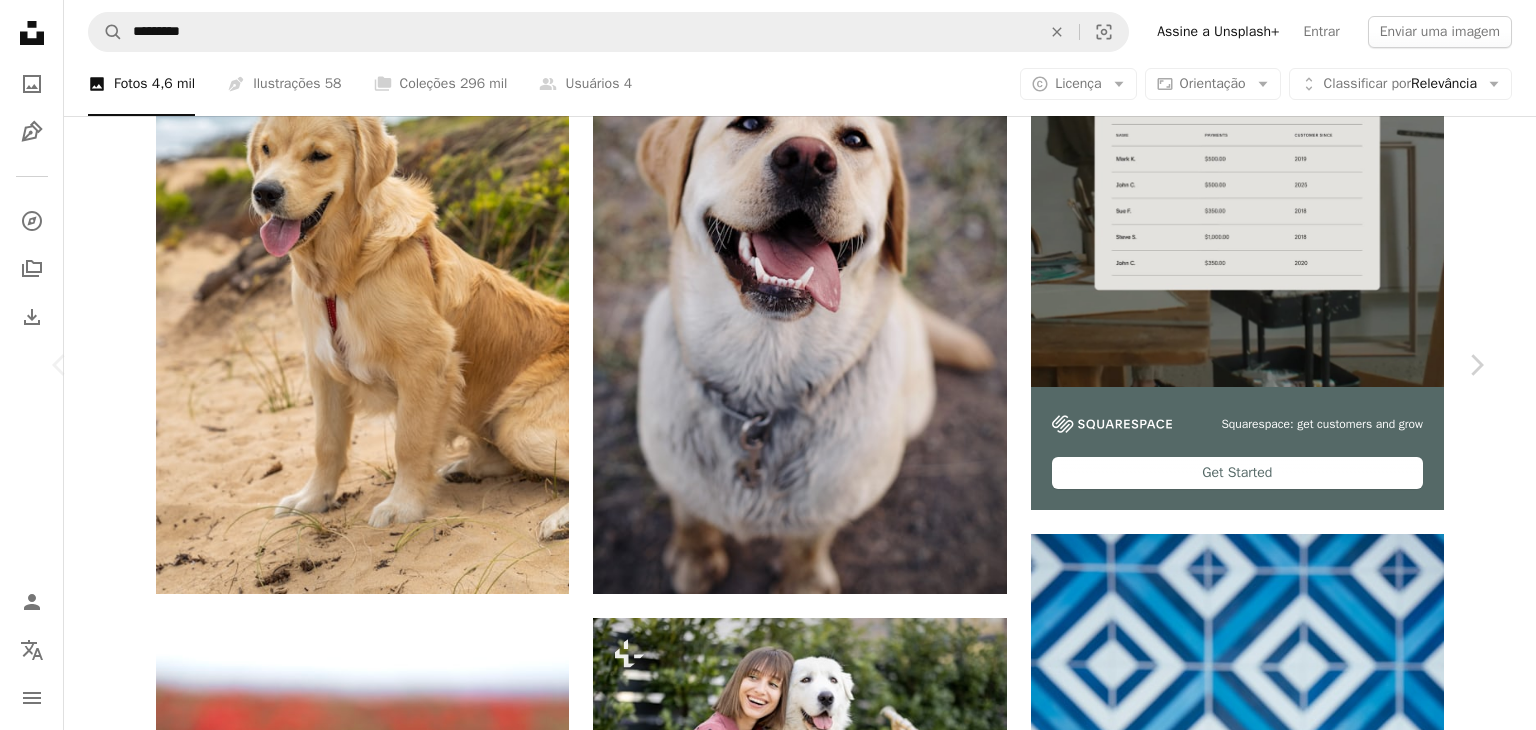 drag, startPoint x: 728, startPoint y: 279, endPoint x: 1138, endPoint y: 468, distance: 451.4654 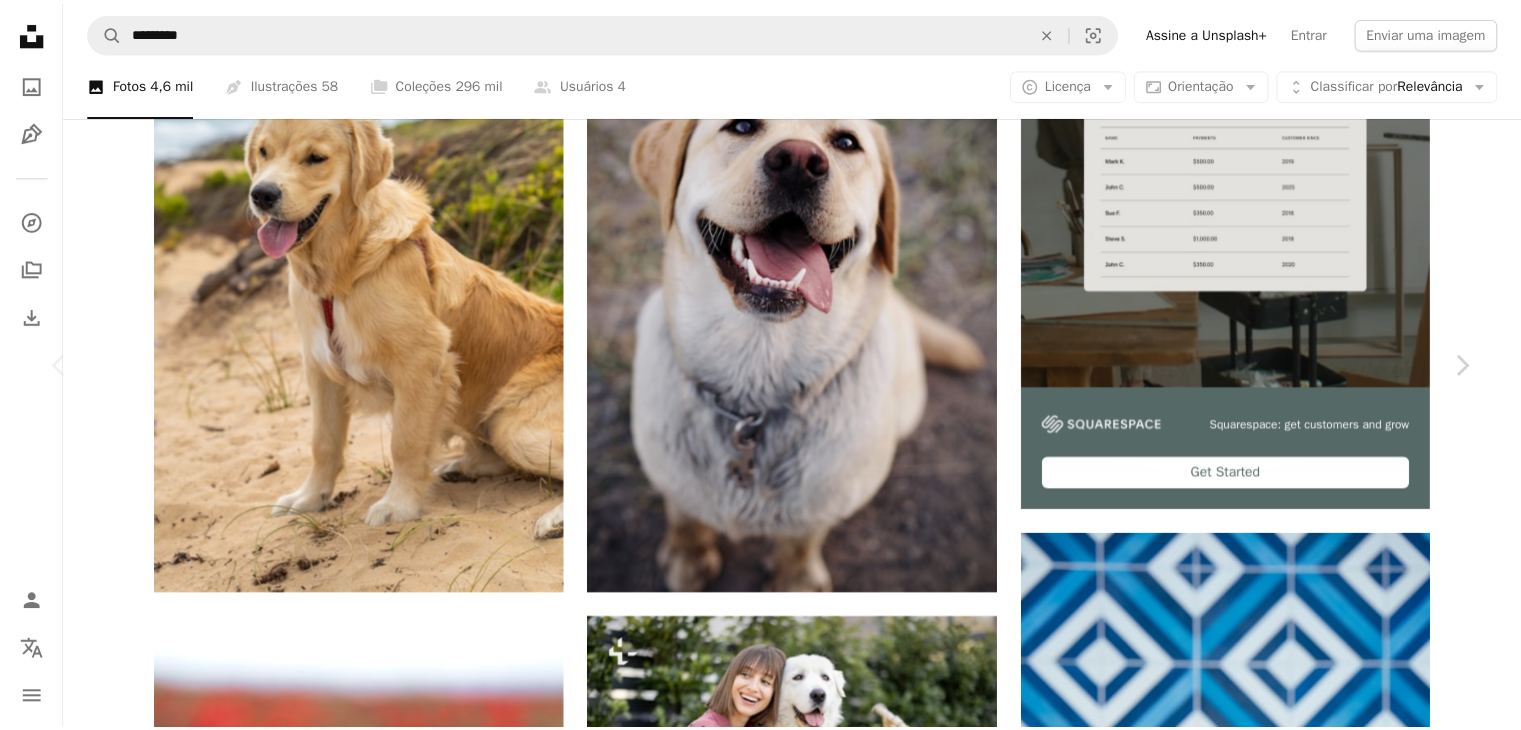 scroll, scrollTop: 2100, scrollLeft: 0, axis: vertical 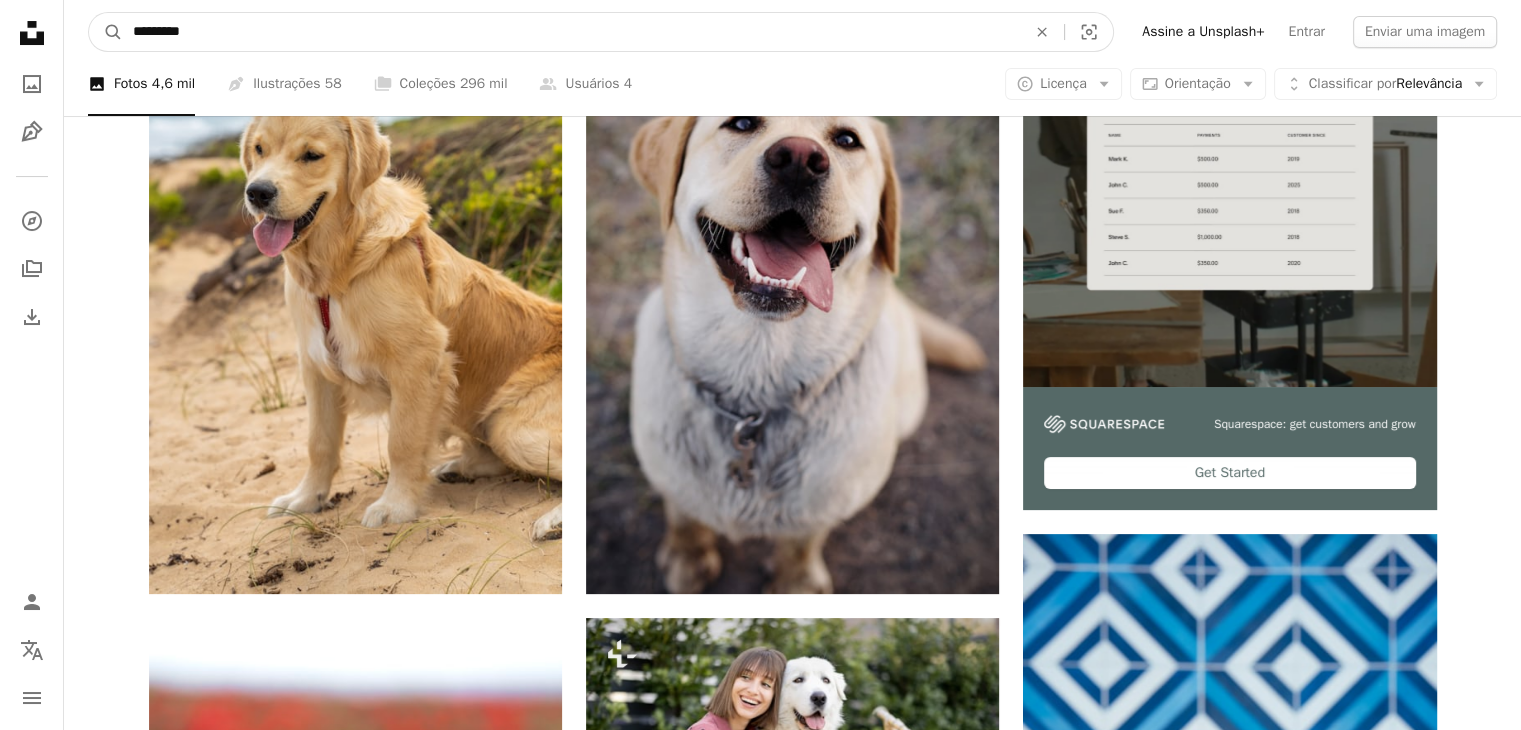 click on "*********" at bounding box center (571, 32) 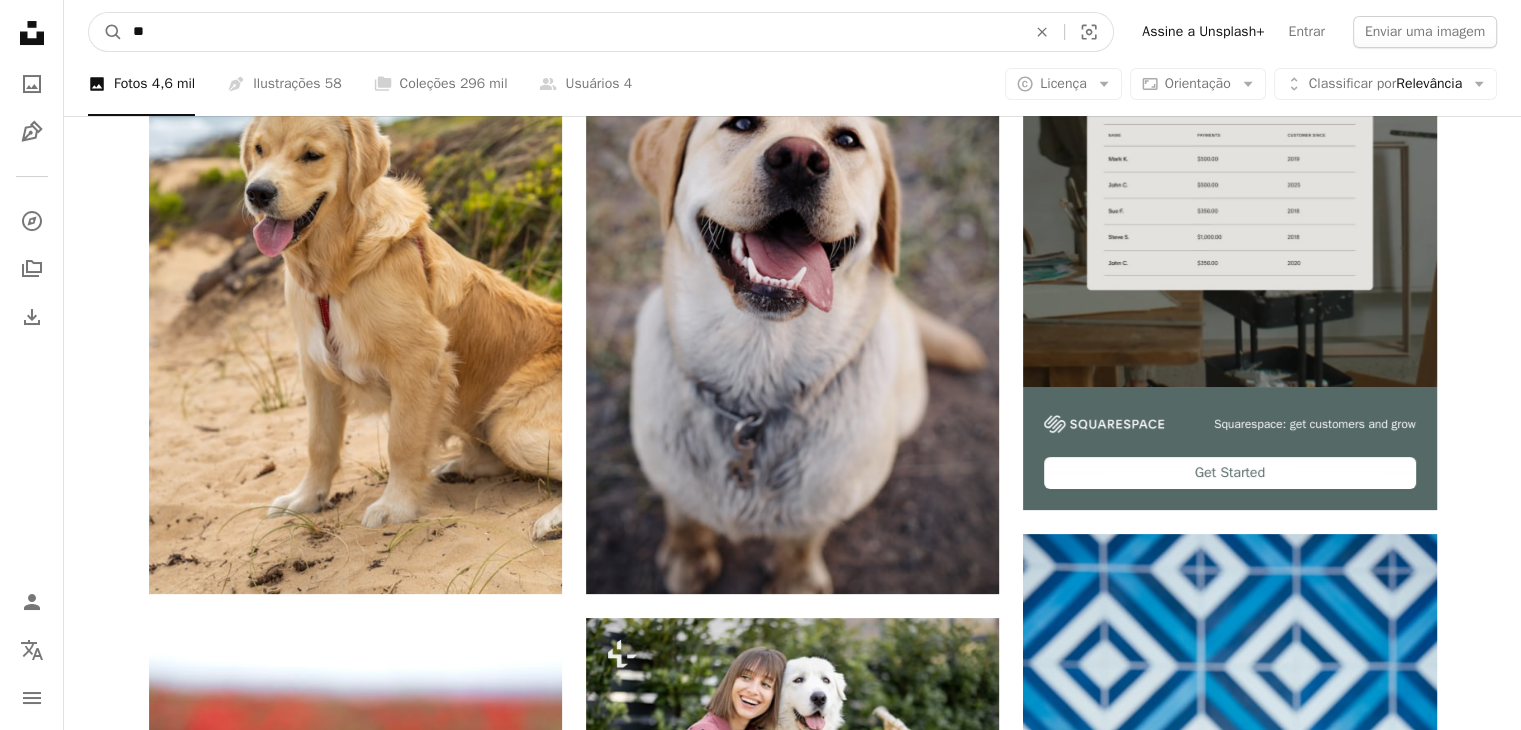 type on "*" 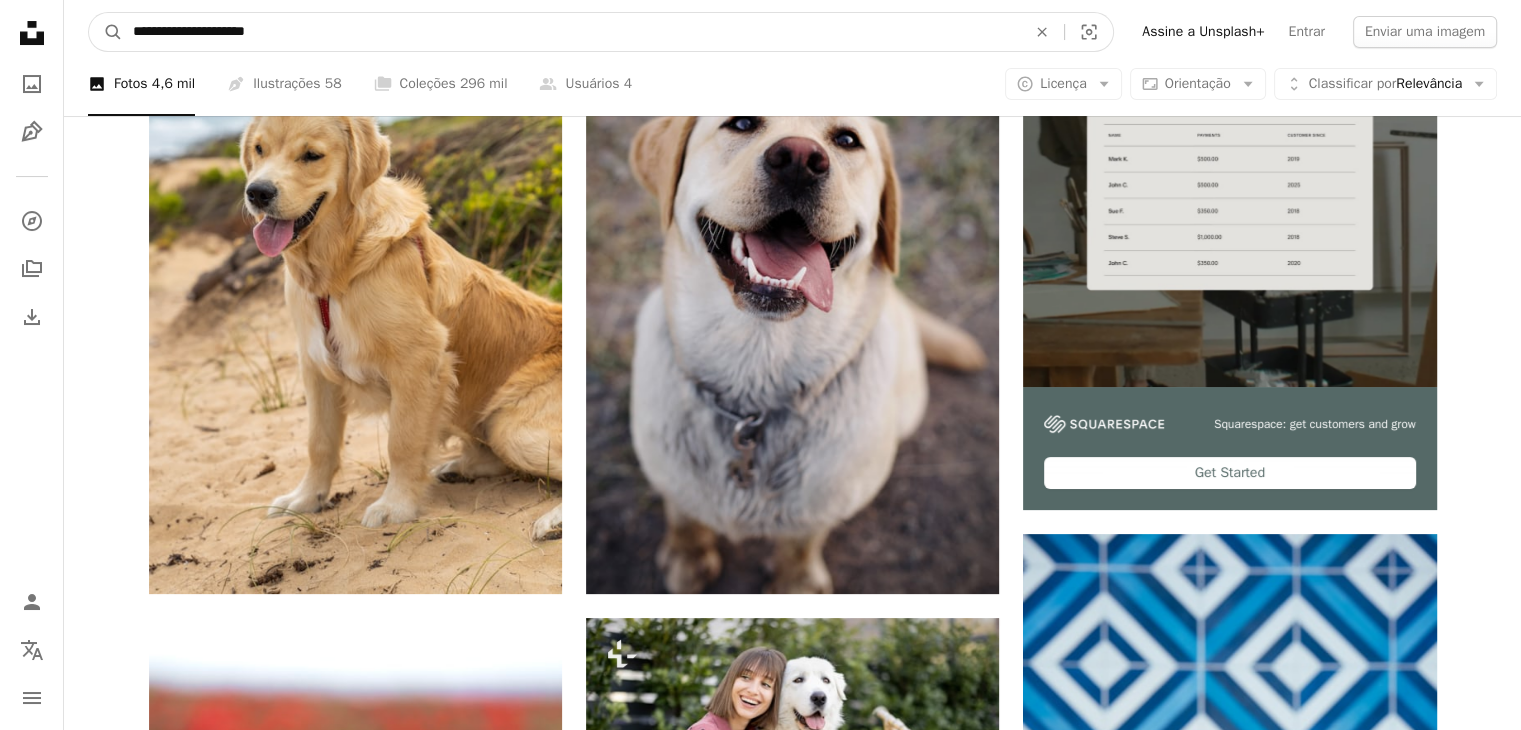 type on "**********" 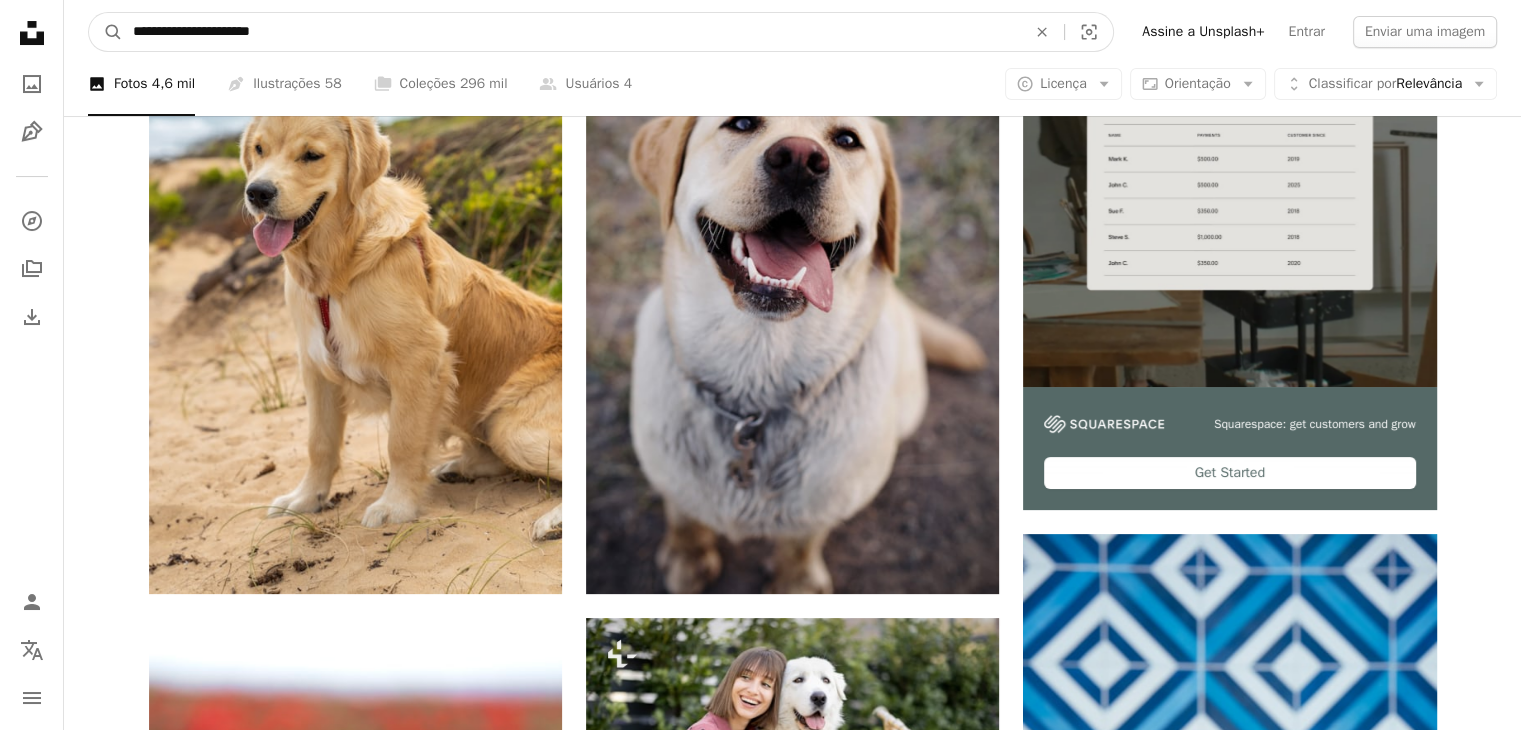 click on "A magnifying glass" at bounding box center [106, 32] 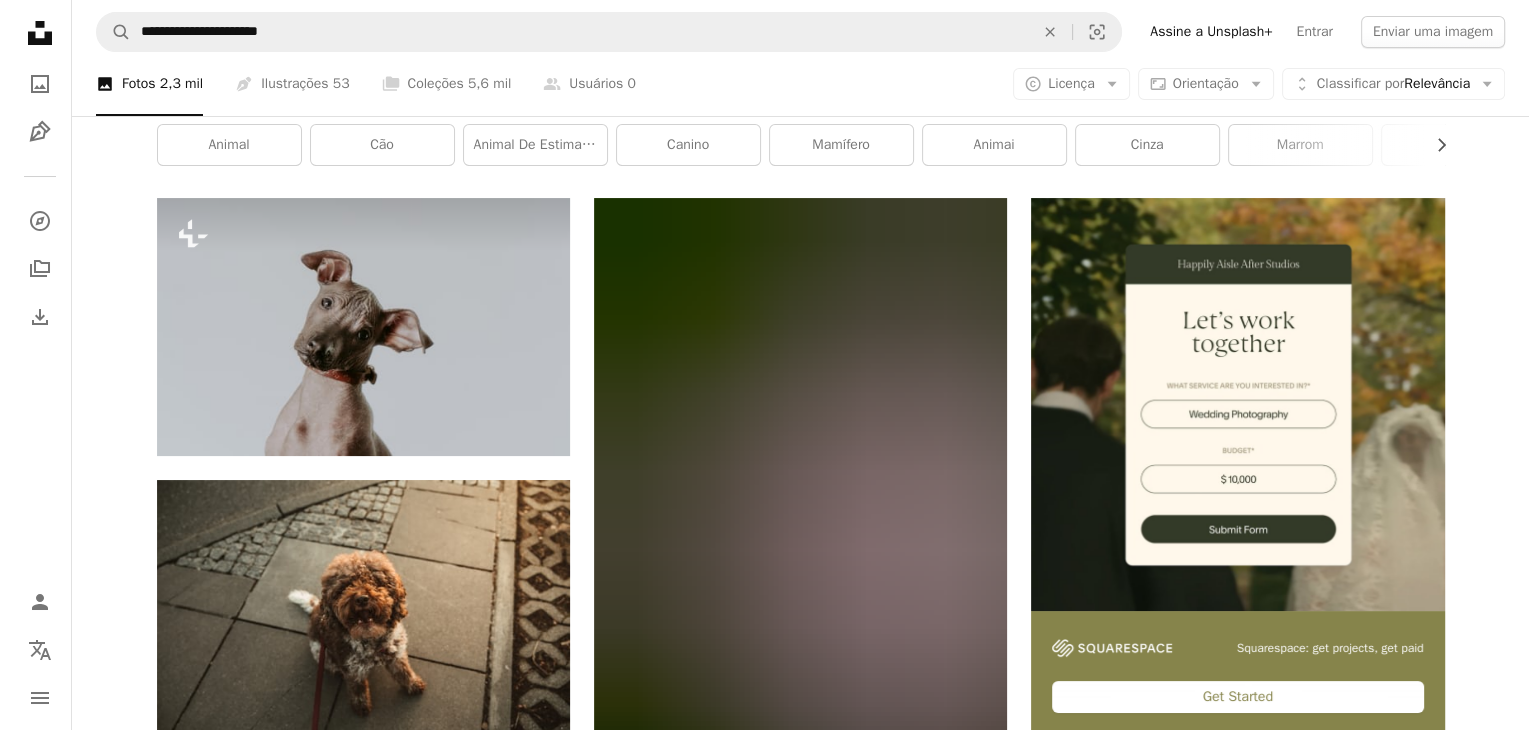 scroll, scrollTop: 76, scrollLeft: 0, axis: vertical 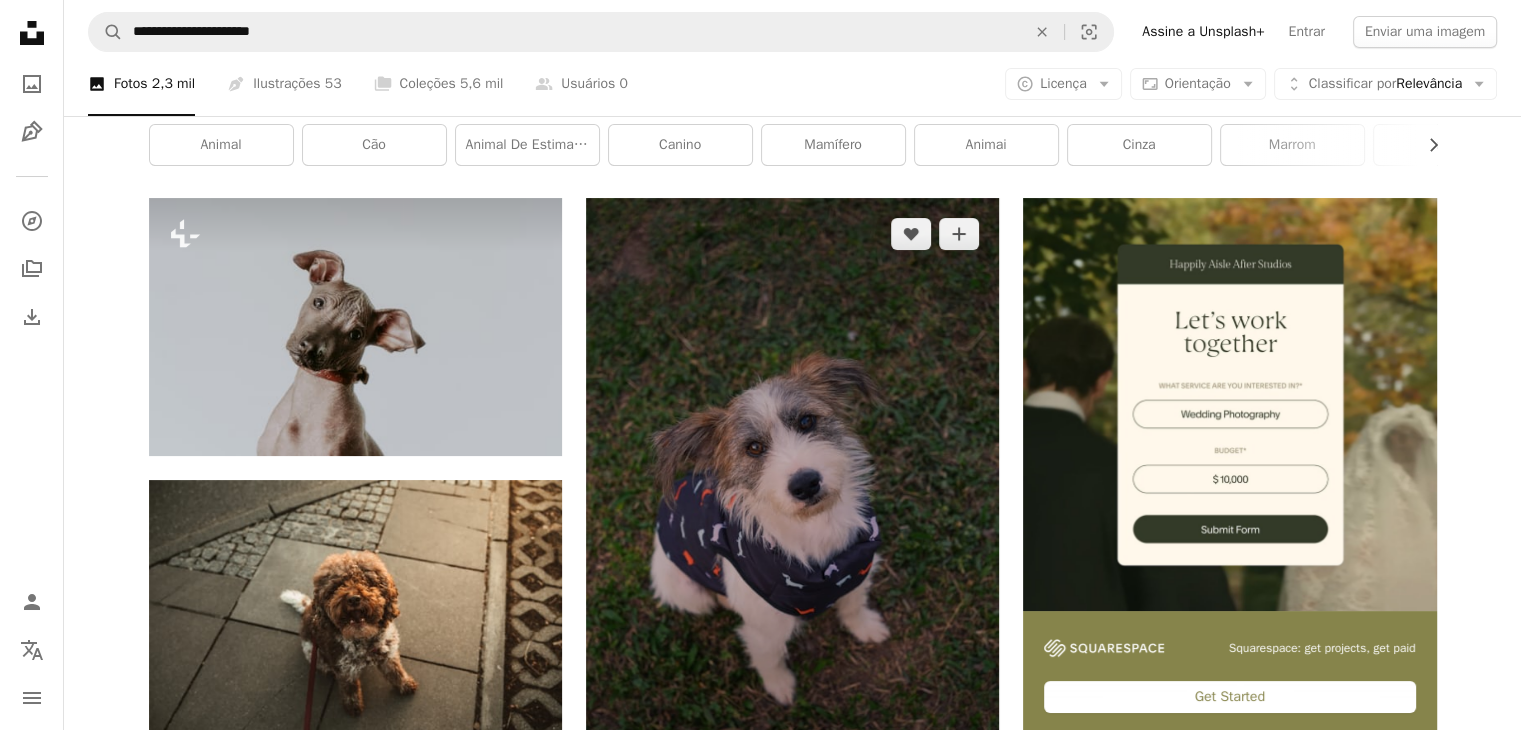 click at bounding box center [792, 508] 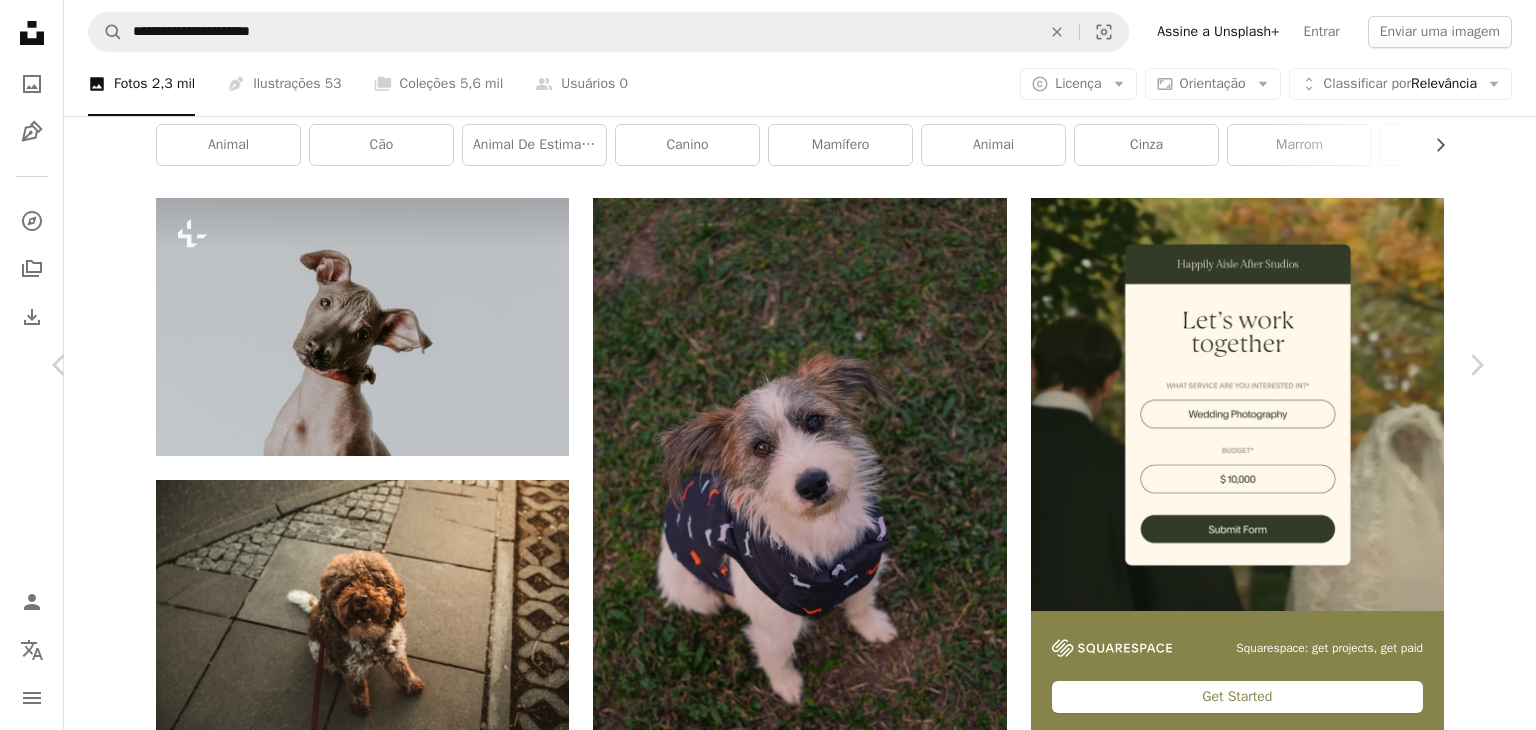 scroll, scrollTop: 100, scrollLeft: 0, axis: vertical 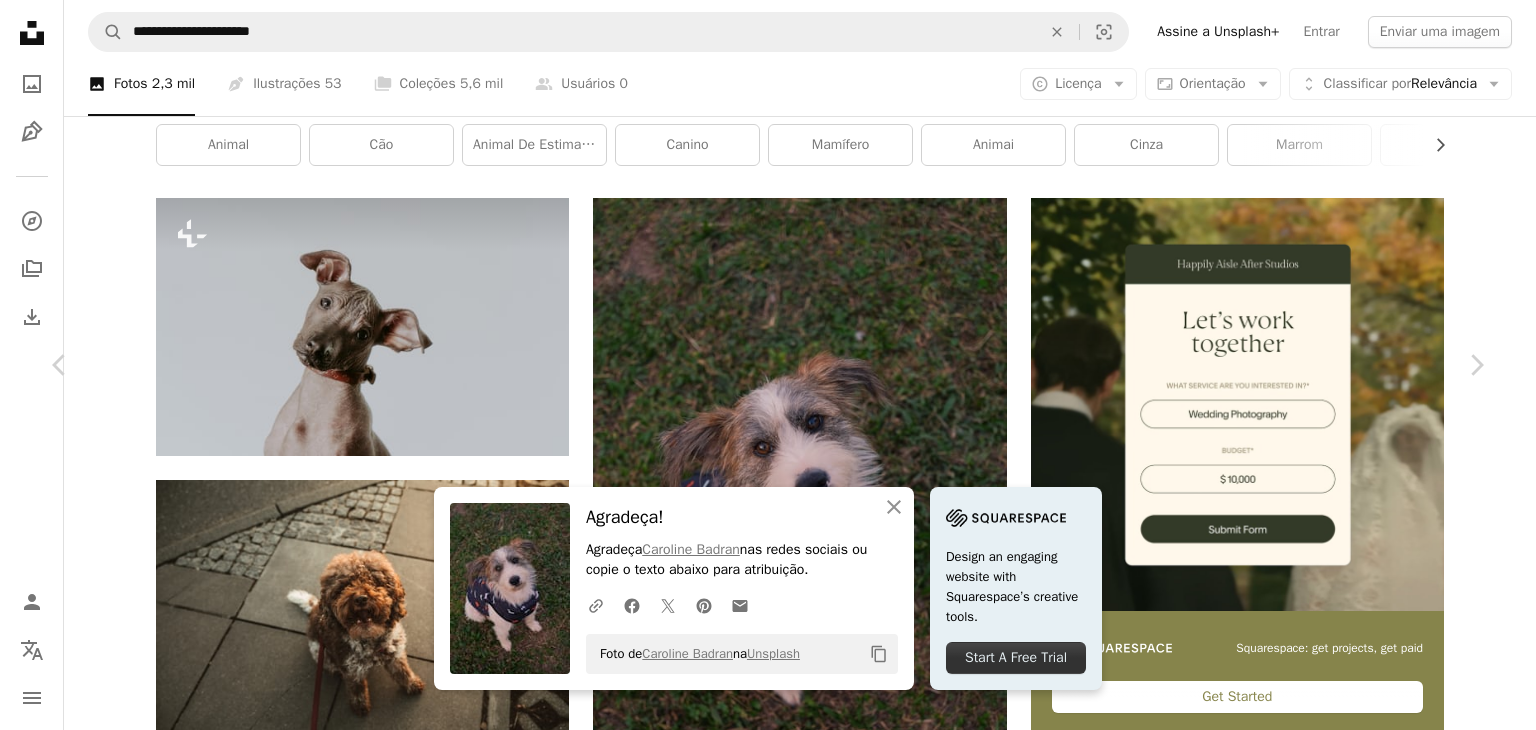 click at bounding box center [760, 4464] 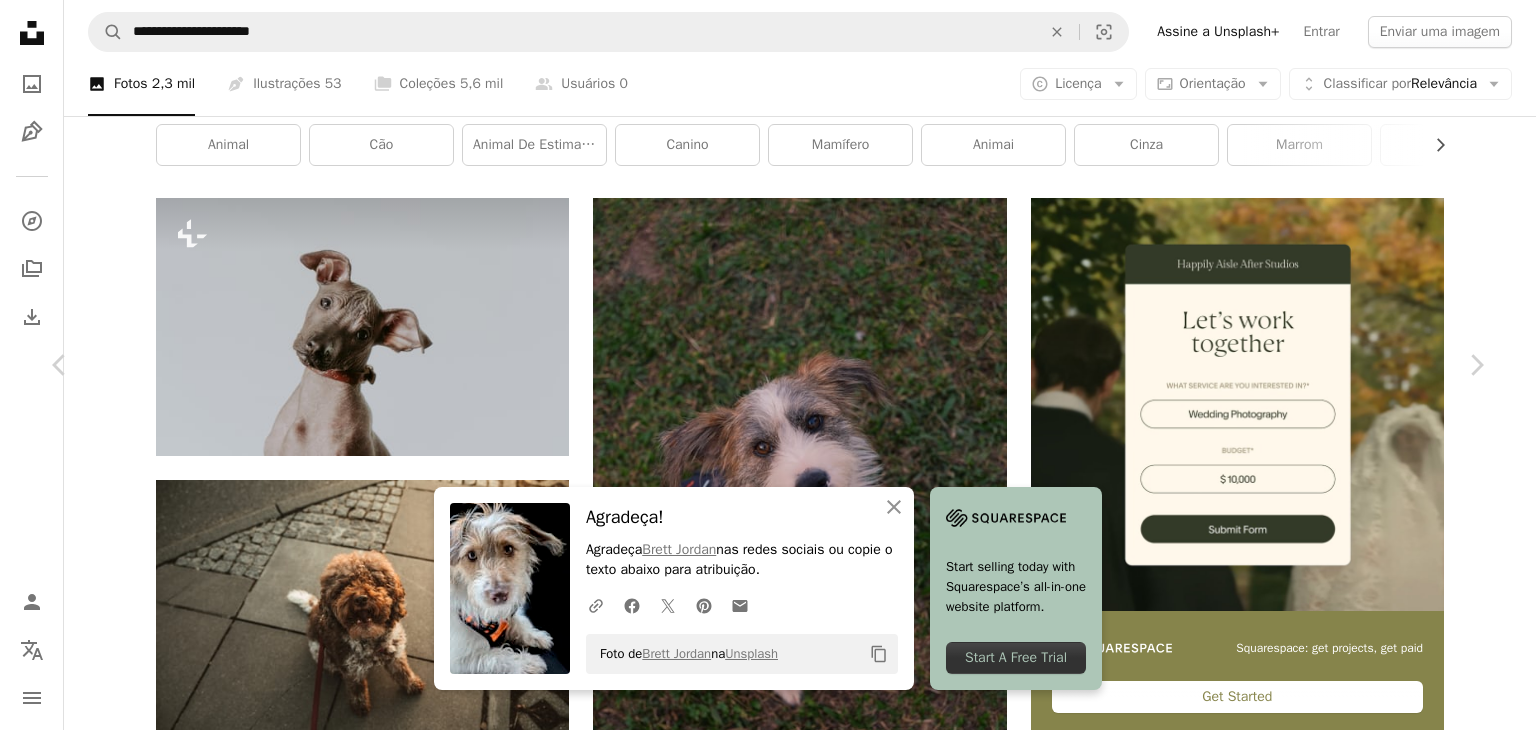 scroll, scrollTop: 2200, scrollLeft: 0, axis: vertical 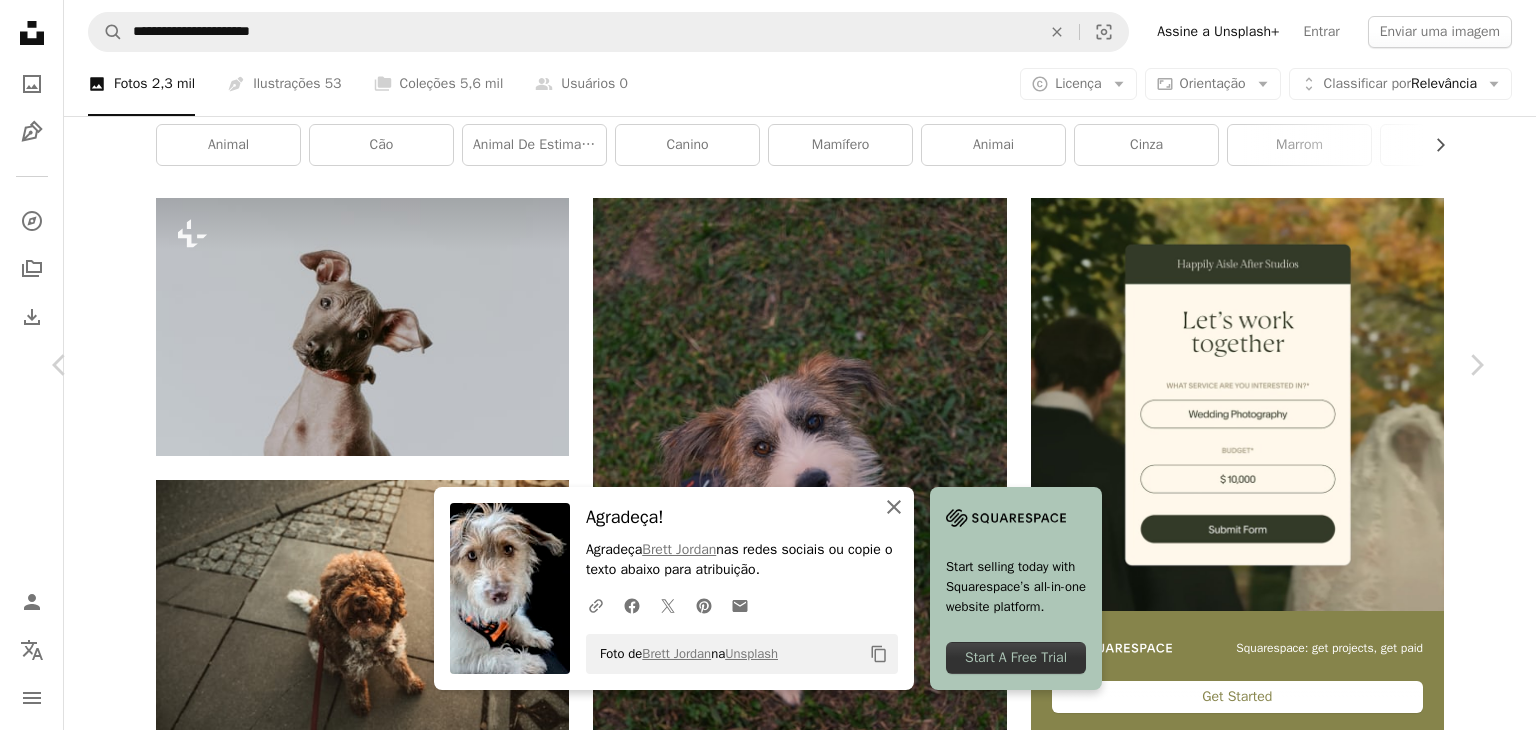 click on "An X shape" 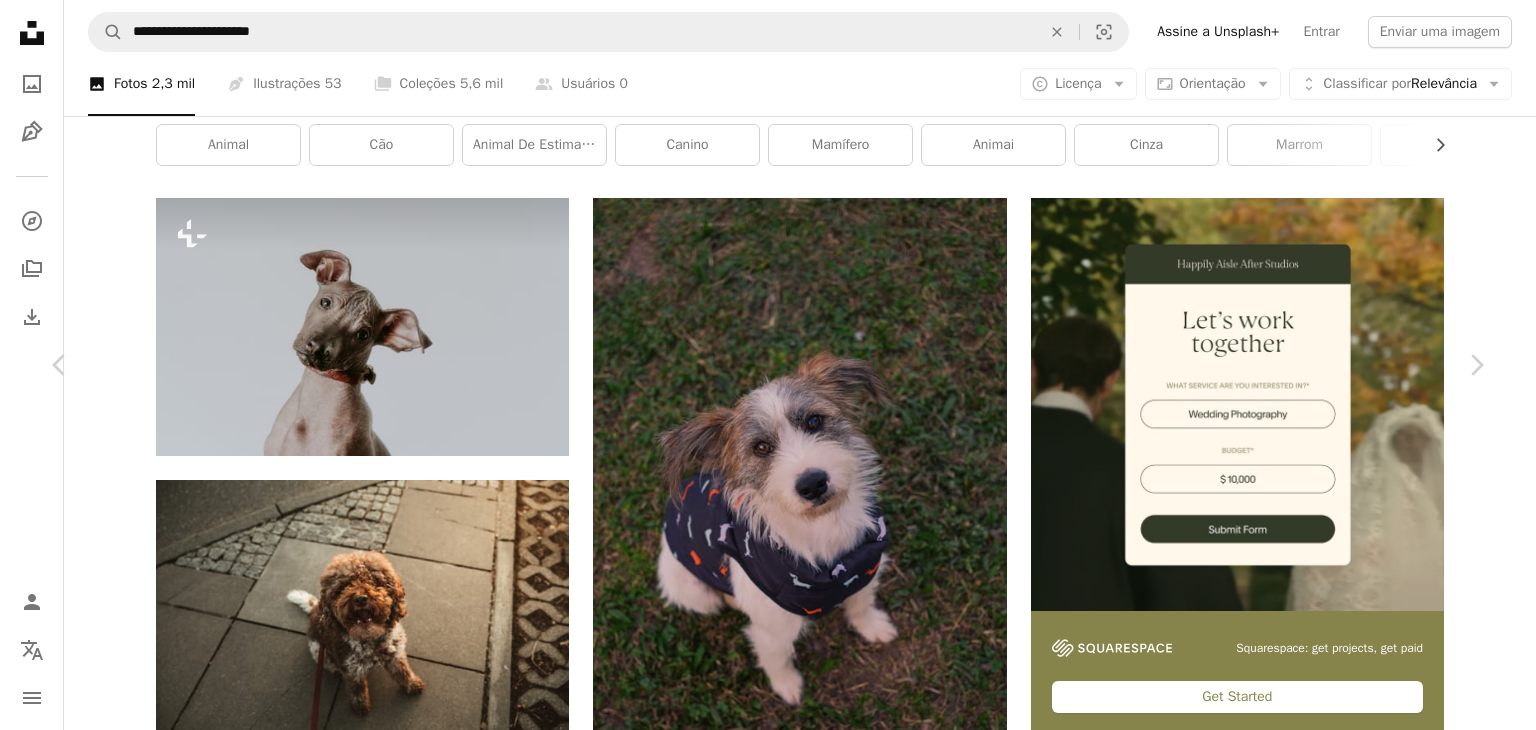 scroll, scrollTop: 1500, scrollLeft: 0, axis: vertical 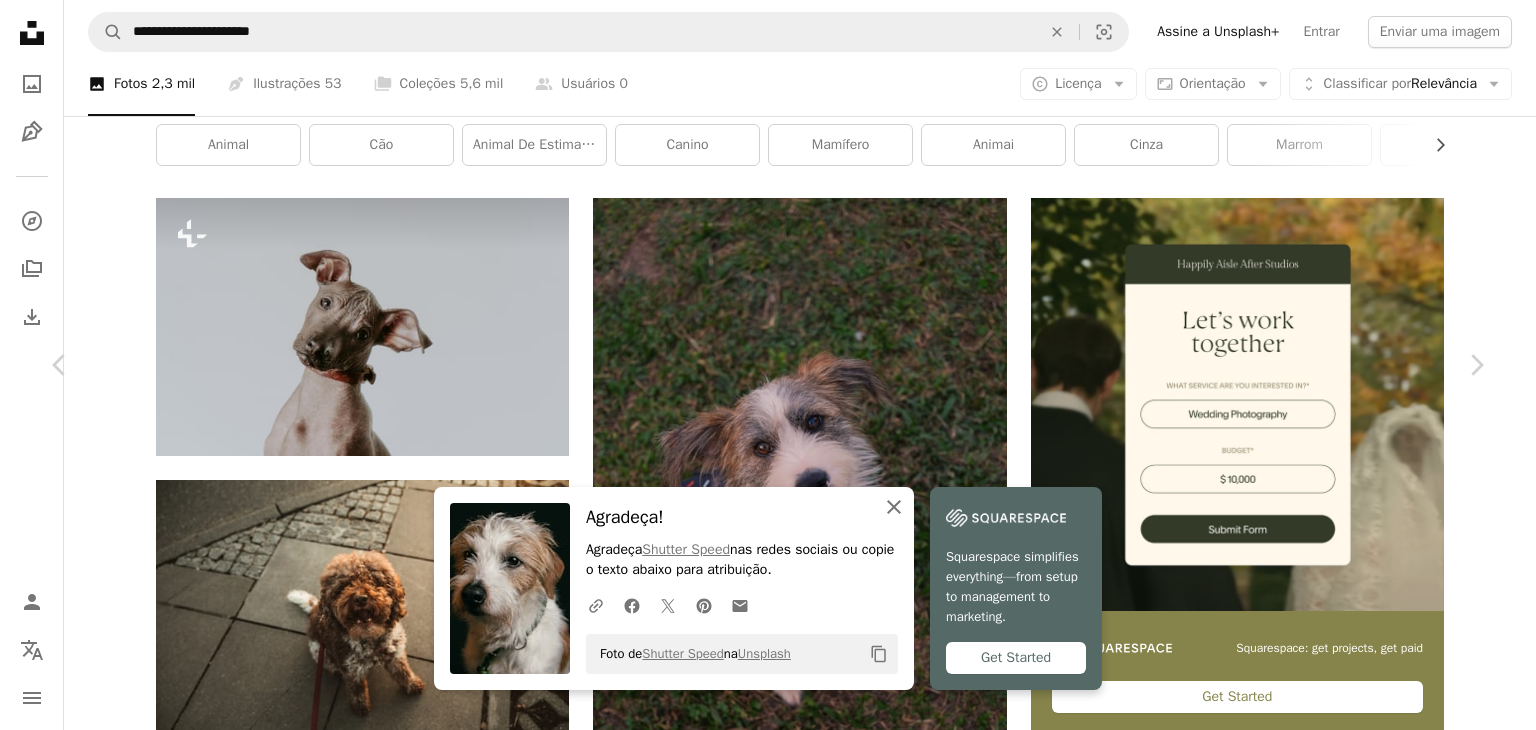 click 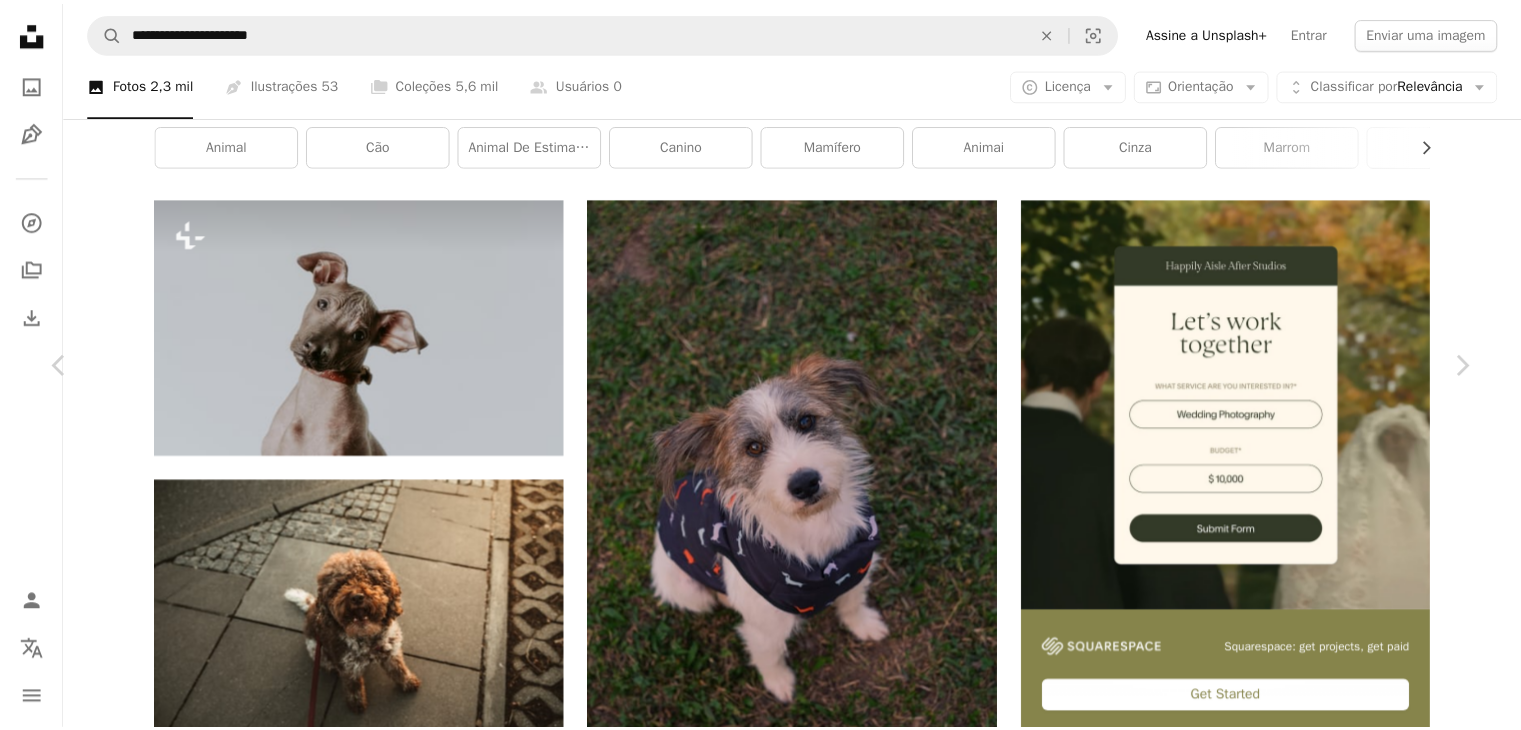 scroll, scrollTop: 0, scrollLeft: 0, axis: both 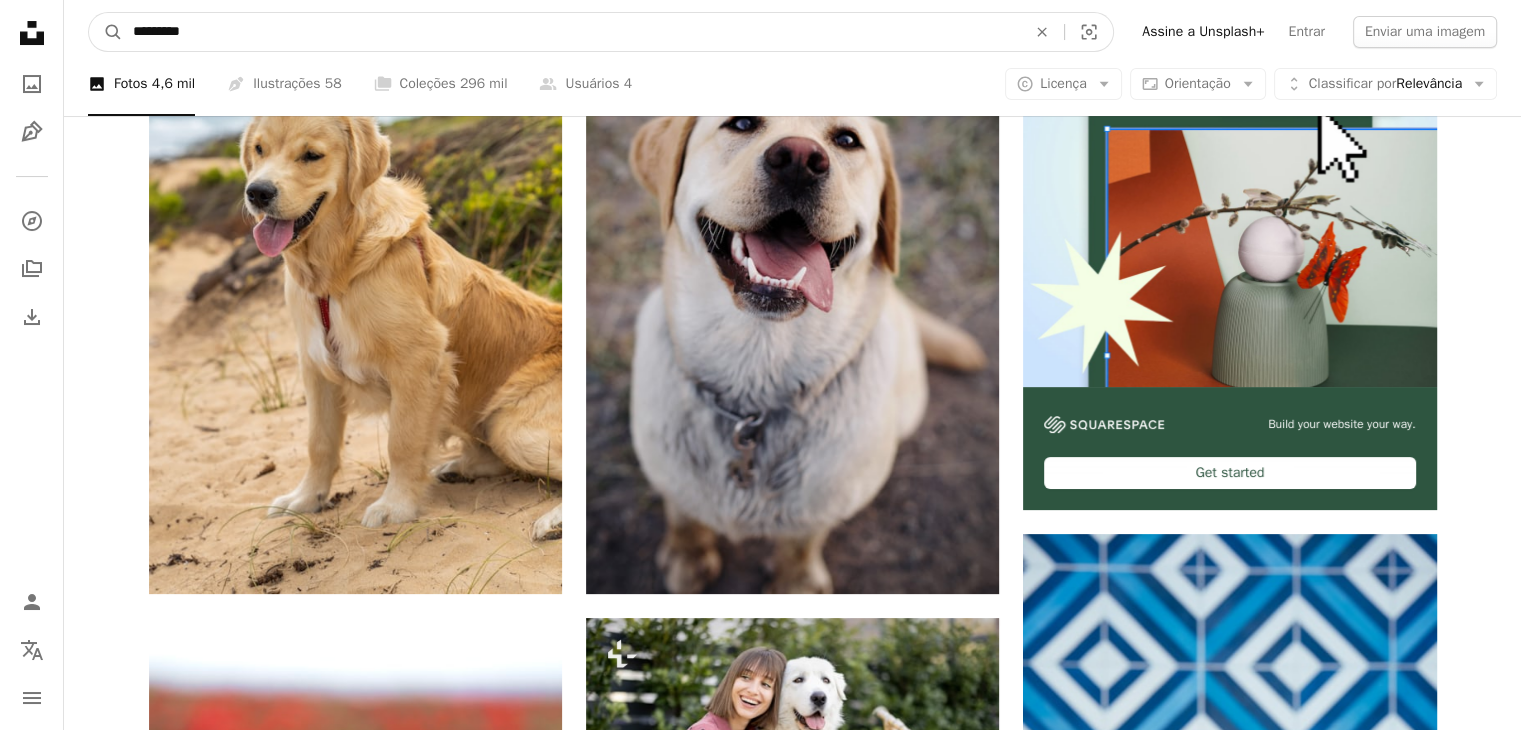 click on "*********" at bounding box center [571, 32] 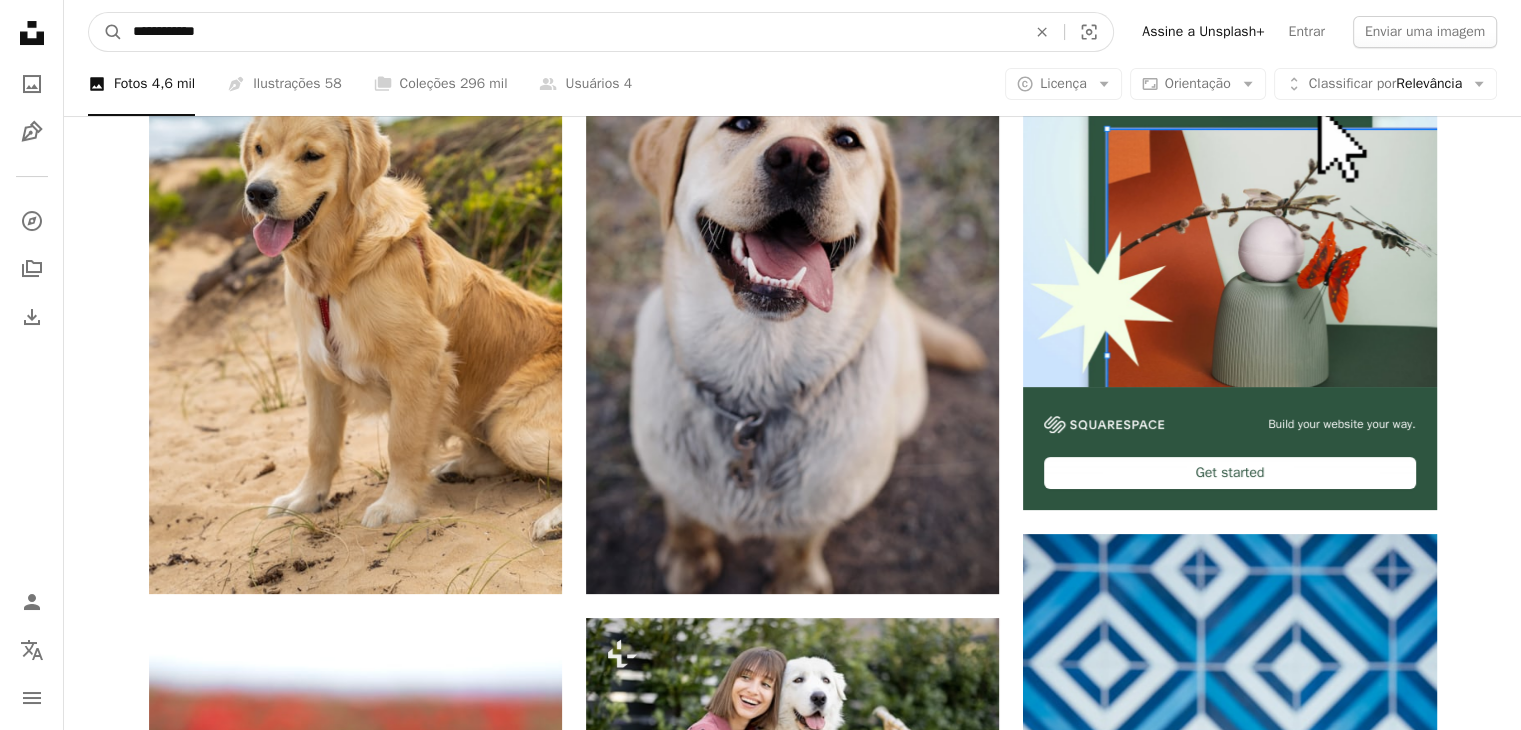 type on "**********" 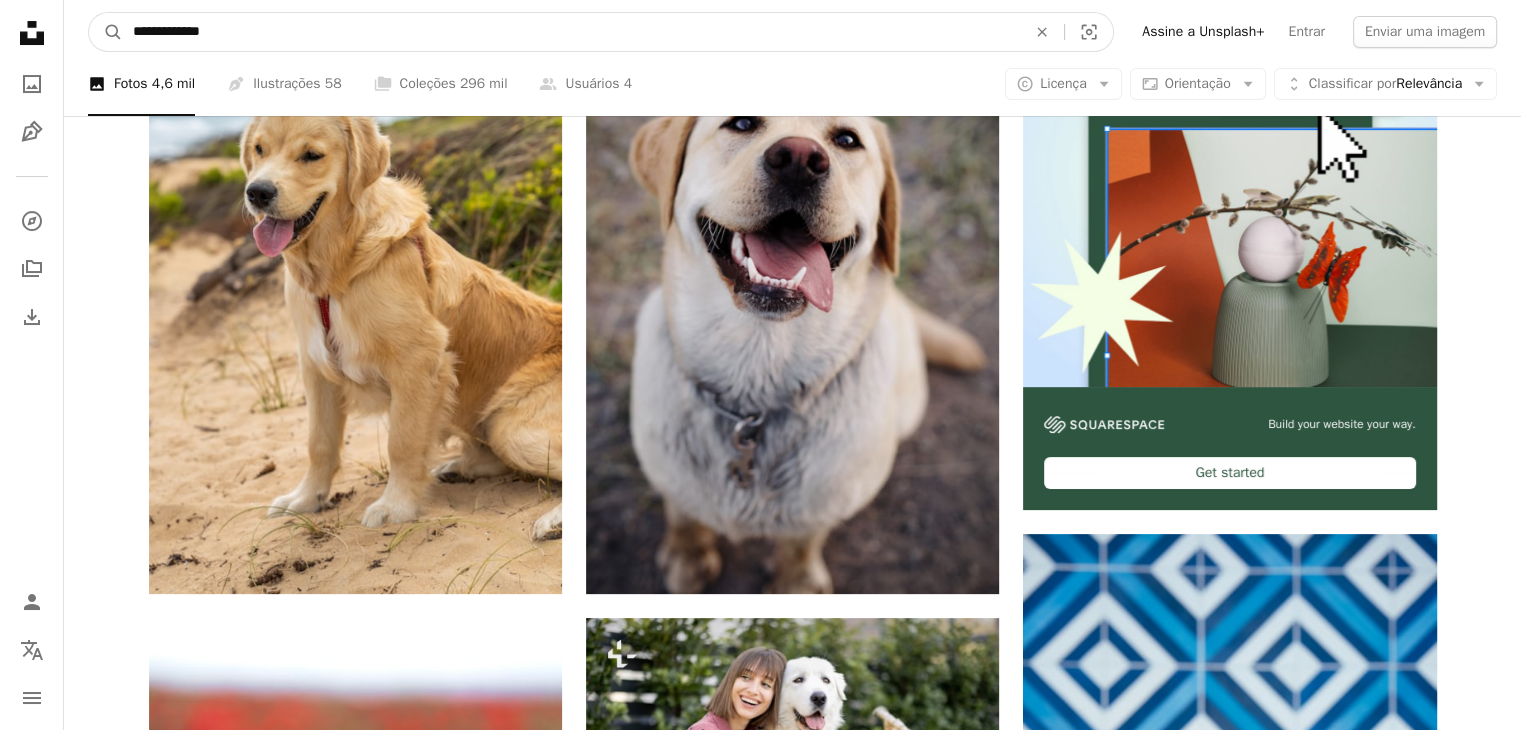 click on "A magnifying glass" at bounding box center (106, 32) 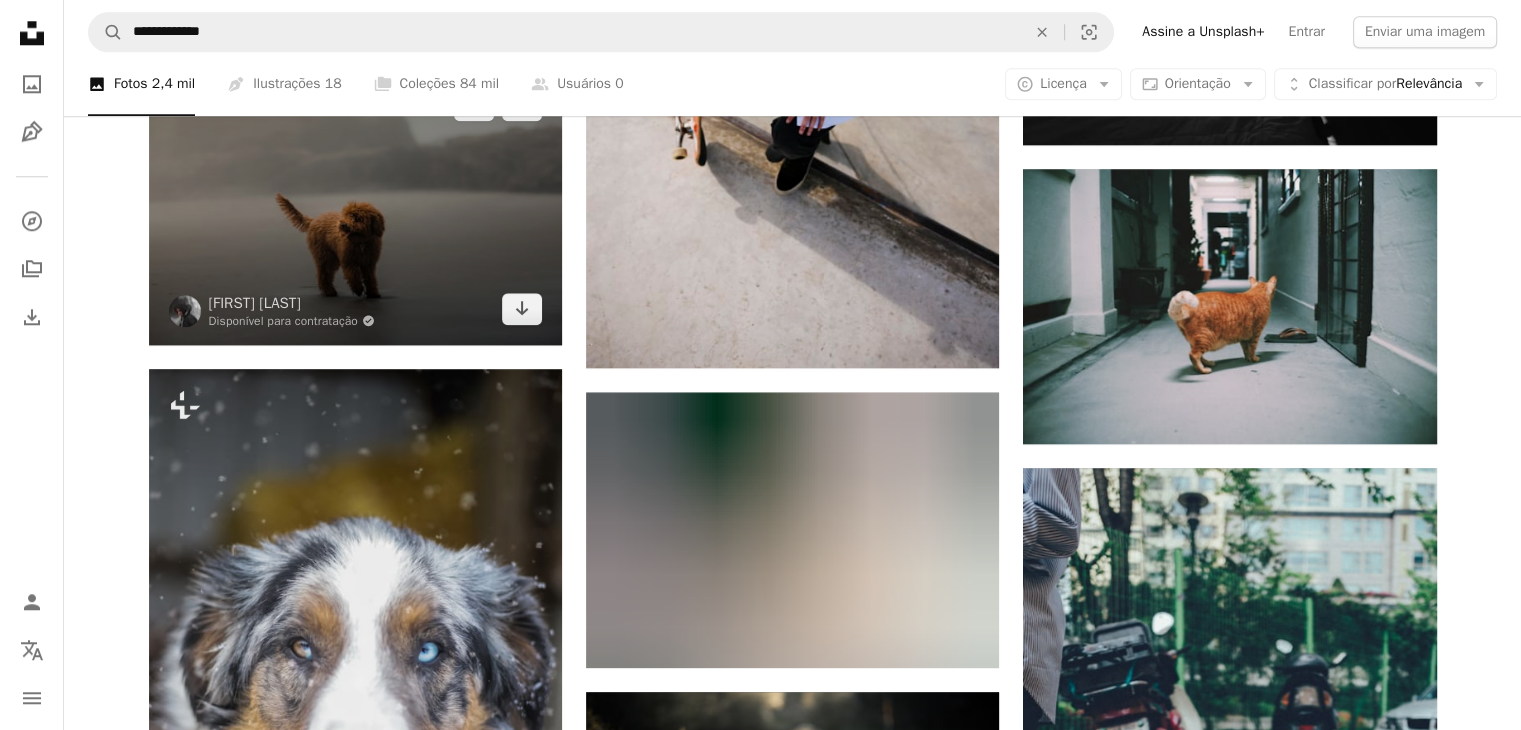 scroll, scrollTop: 2100, scrollLeft: 0, axis: vertical 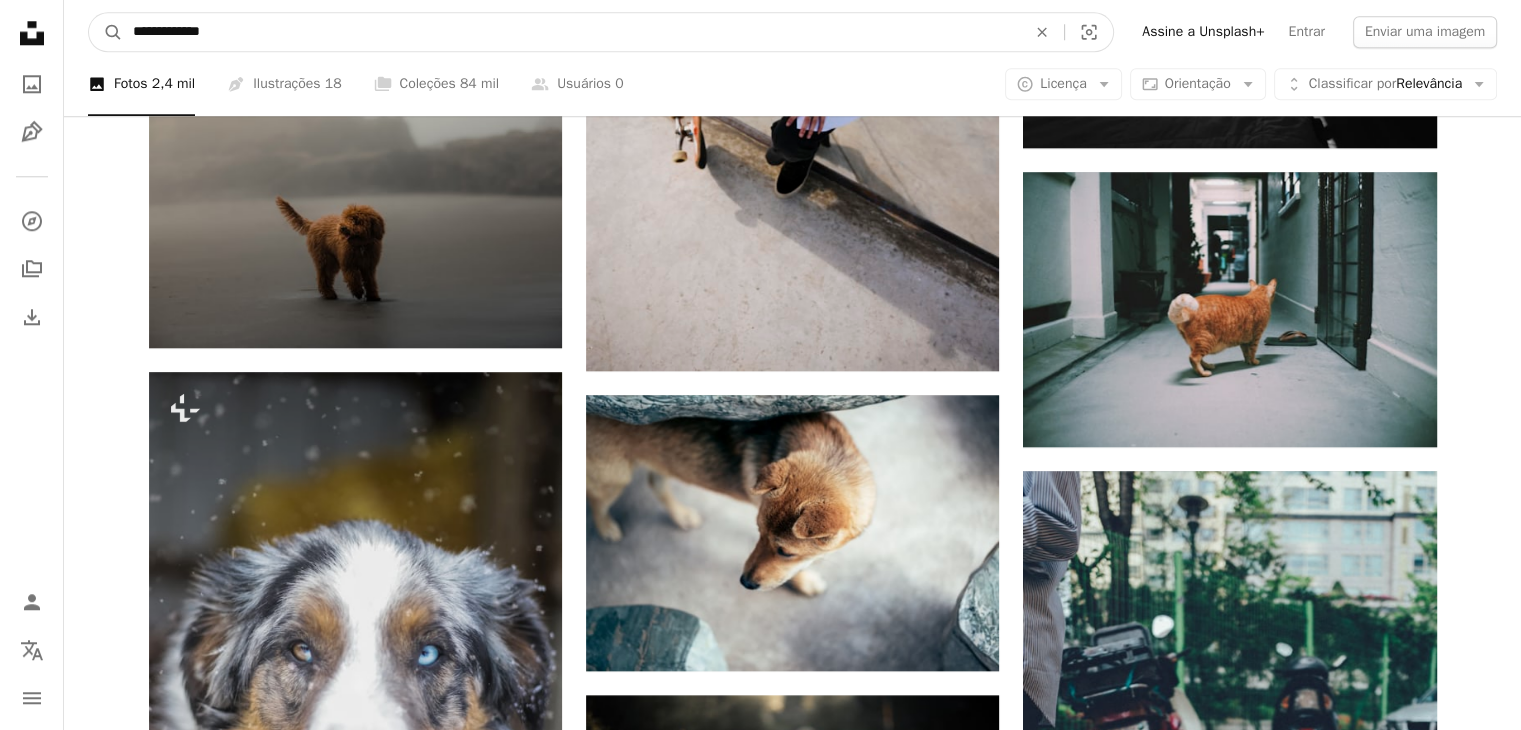 click on "**********" at bounding box center (571, 32) 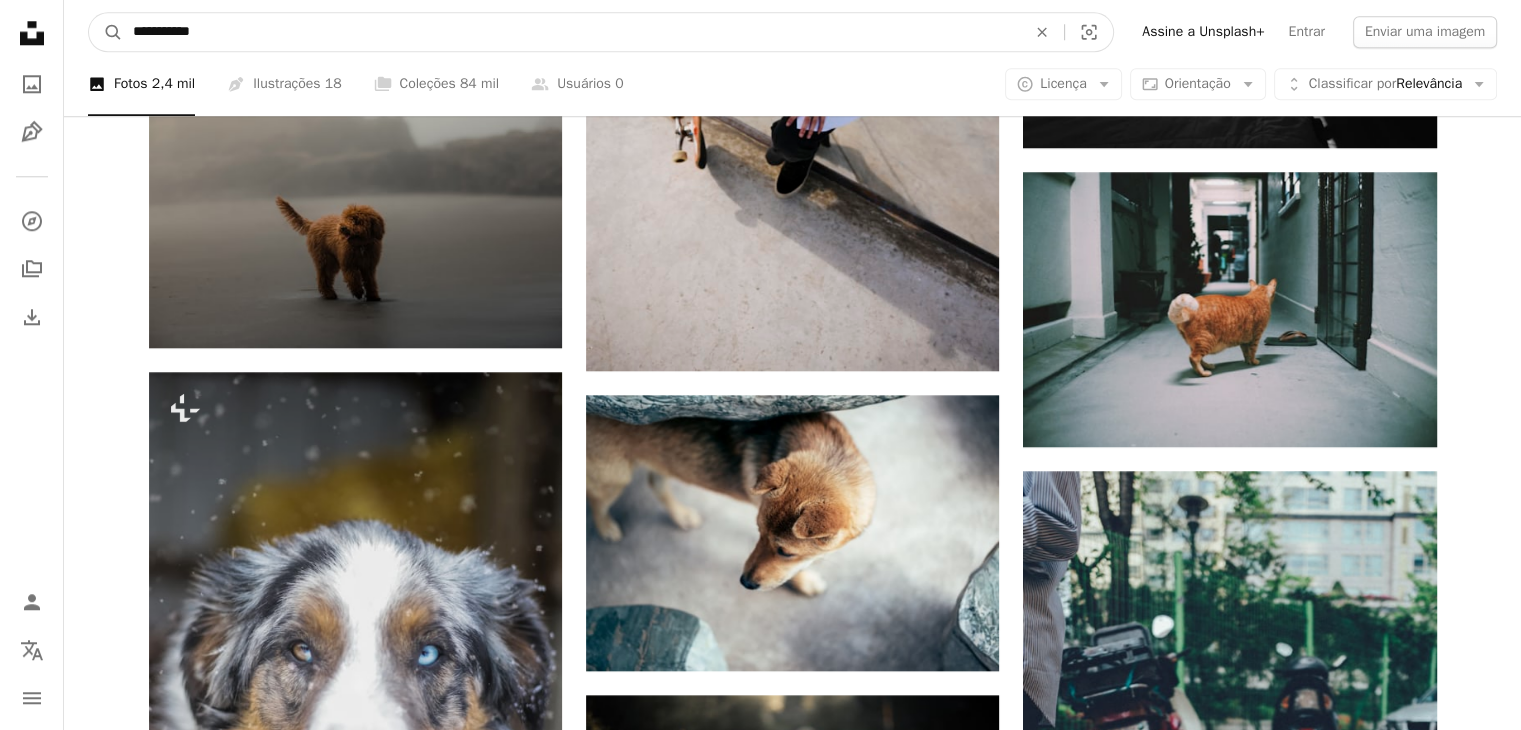 type on "**********" 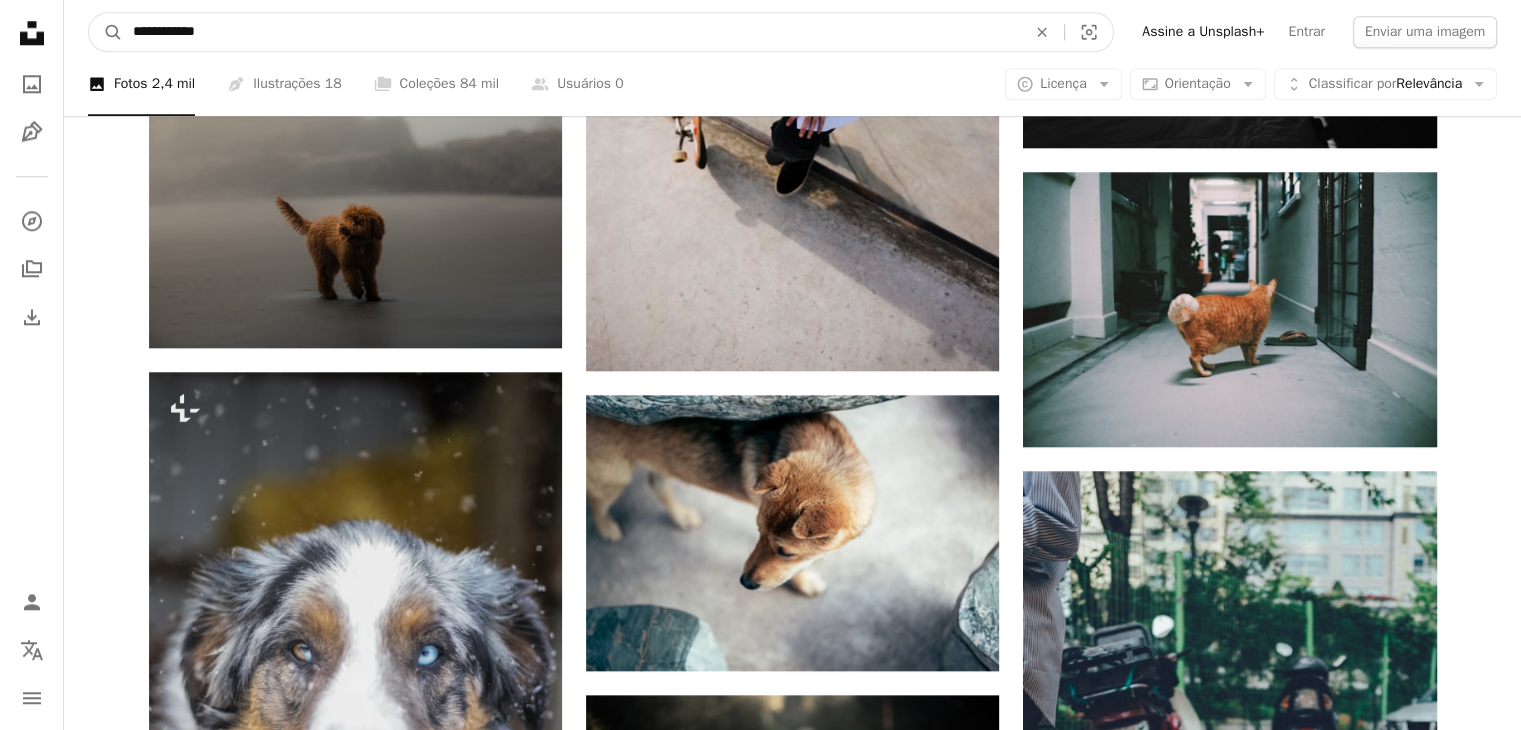 click on "A magnifying glass" at bounding box center [106, 32] 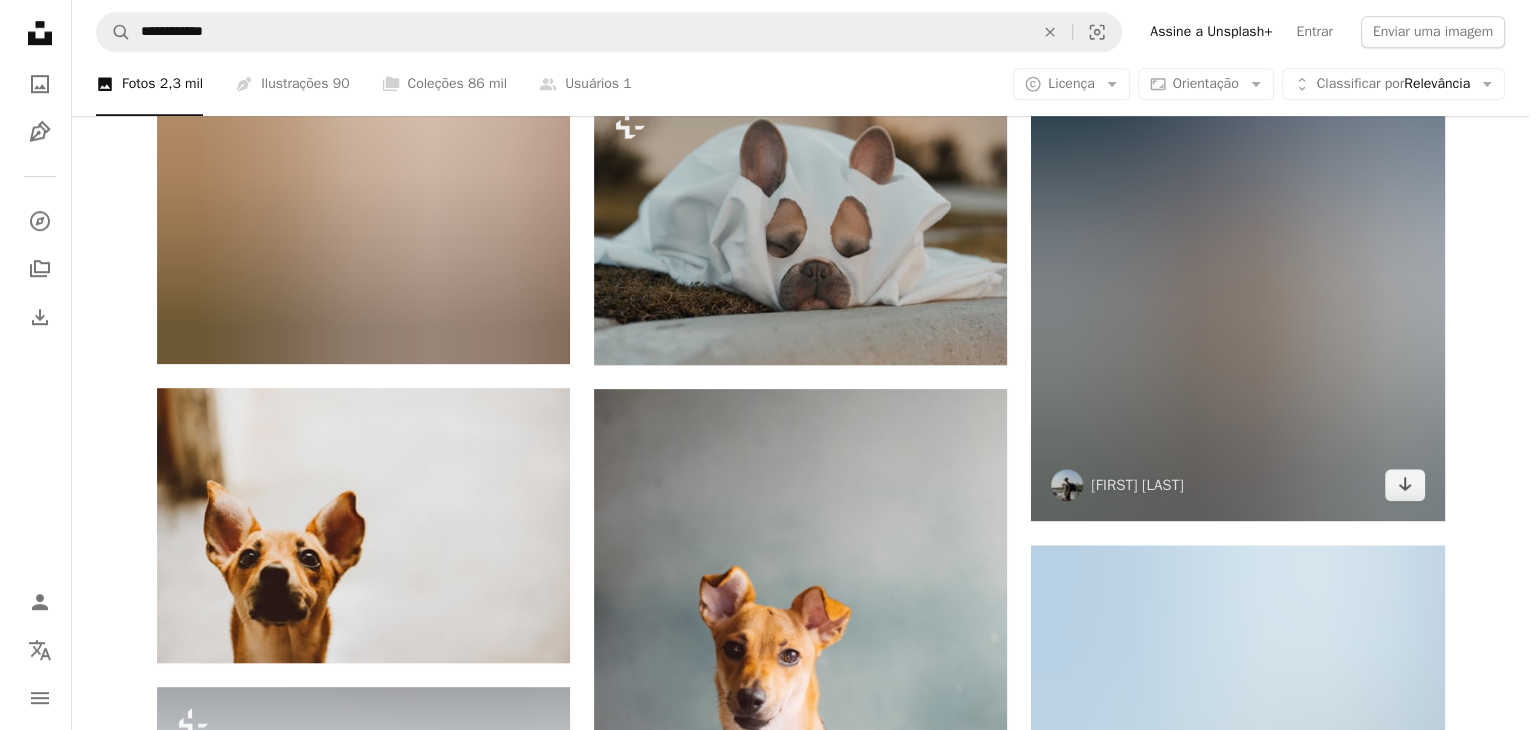 scroll, scrollTop: 1400, scrollLeft: 0, axis: vertical 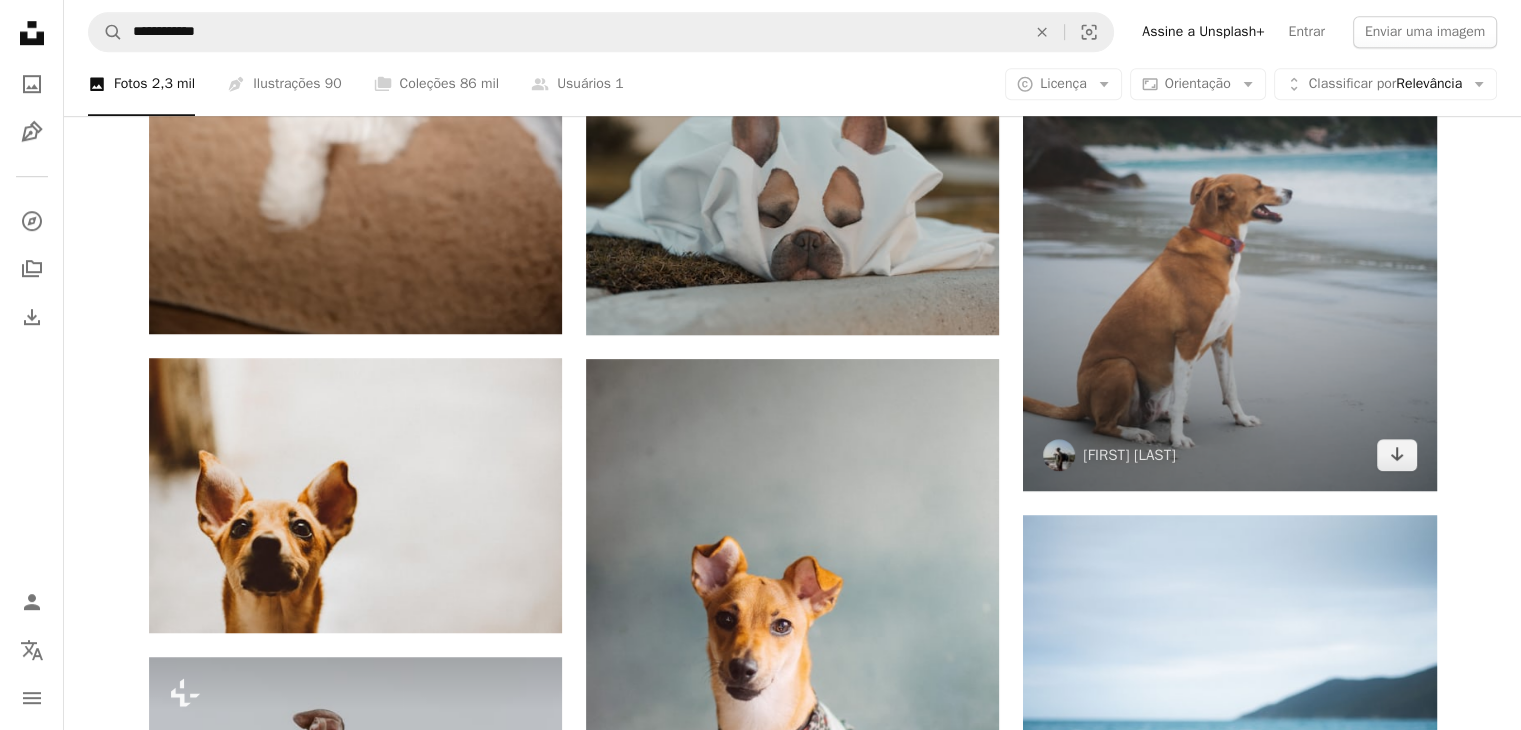 click at bounding box center [1229, 233] 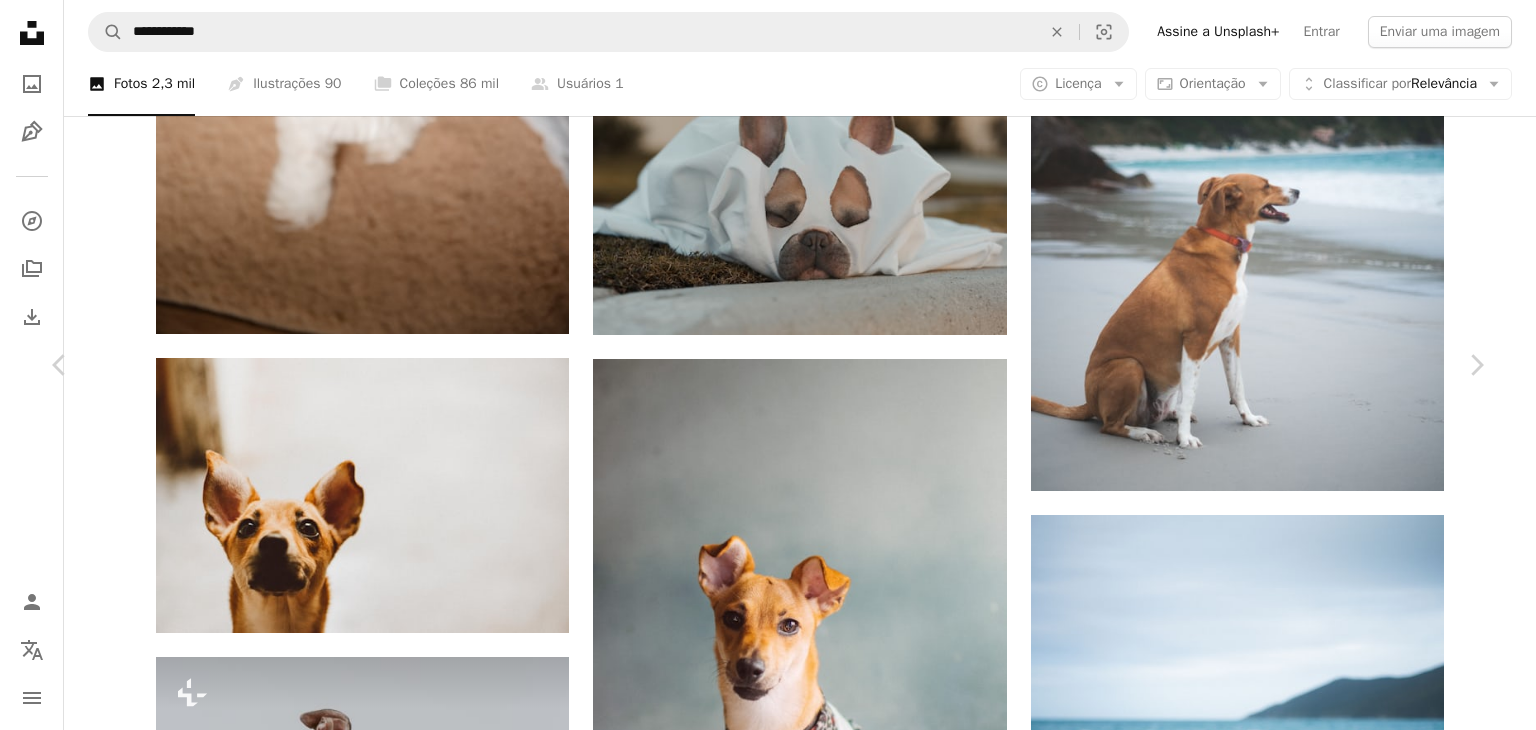 click on "Baixar gratuitamente" at bounding box center [1266, 3307] 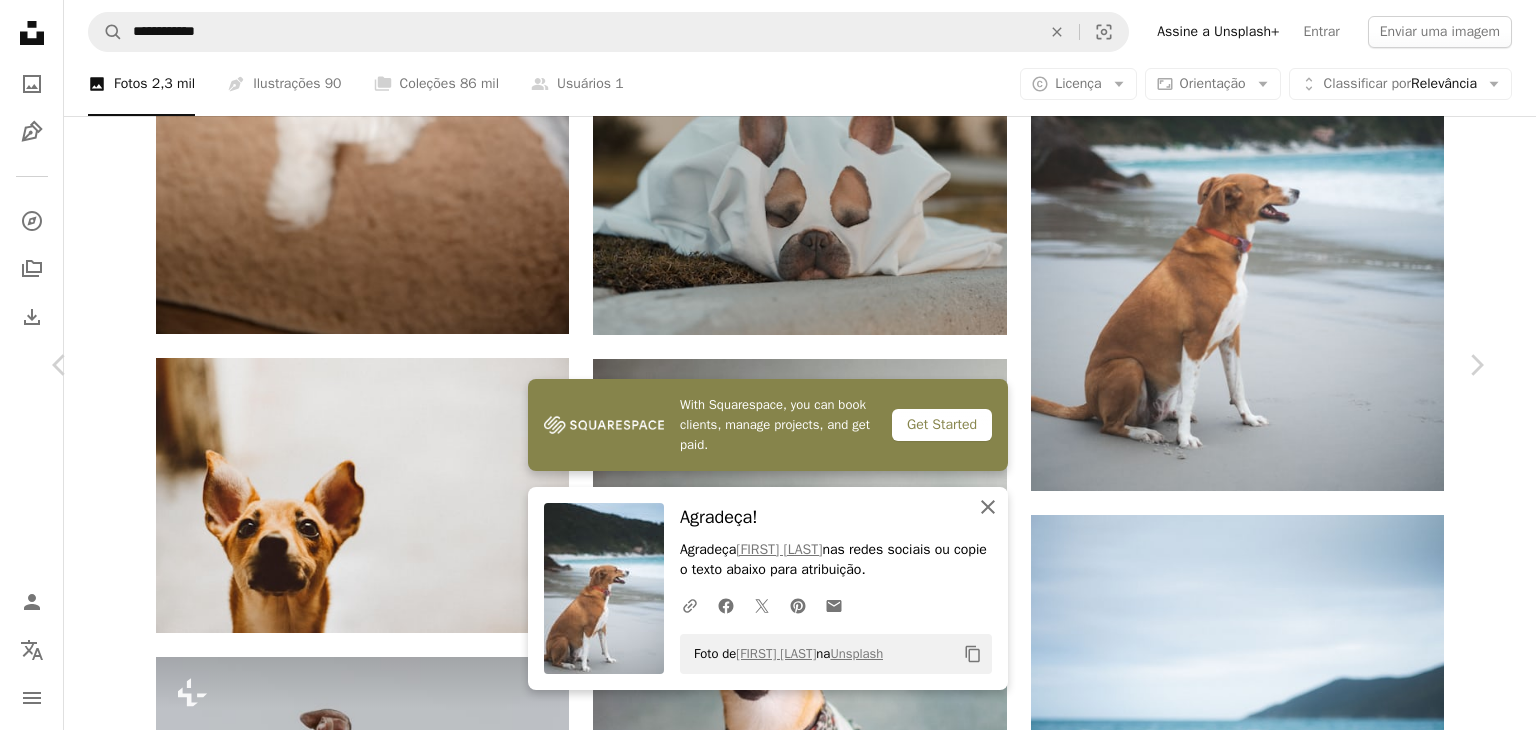 click on "An X shape" 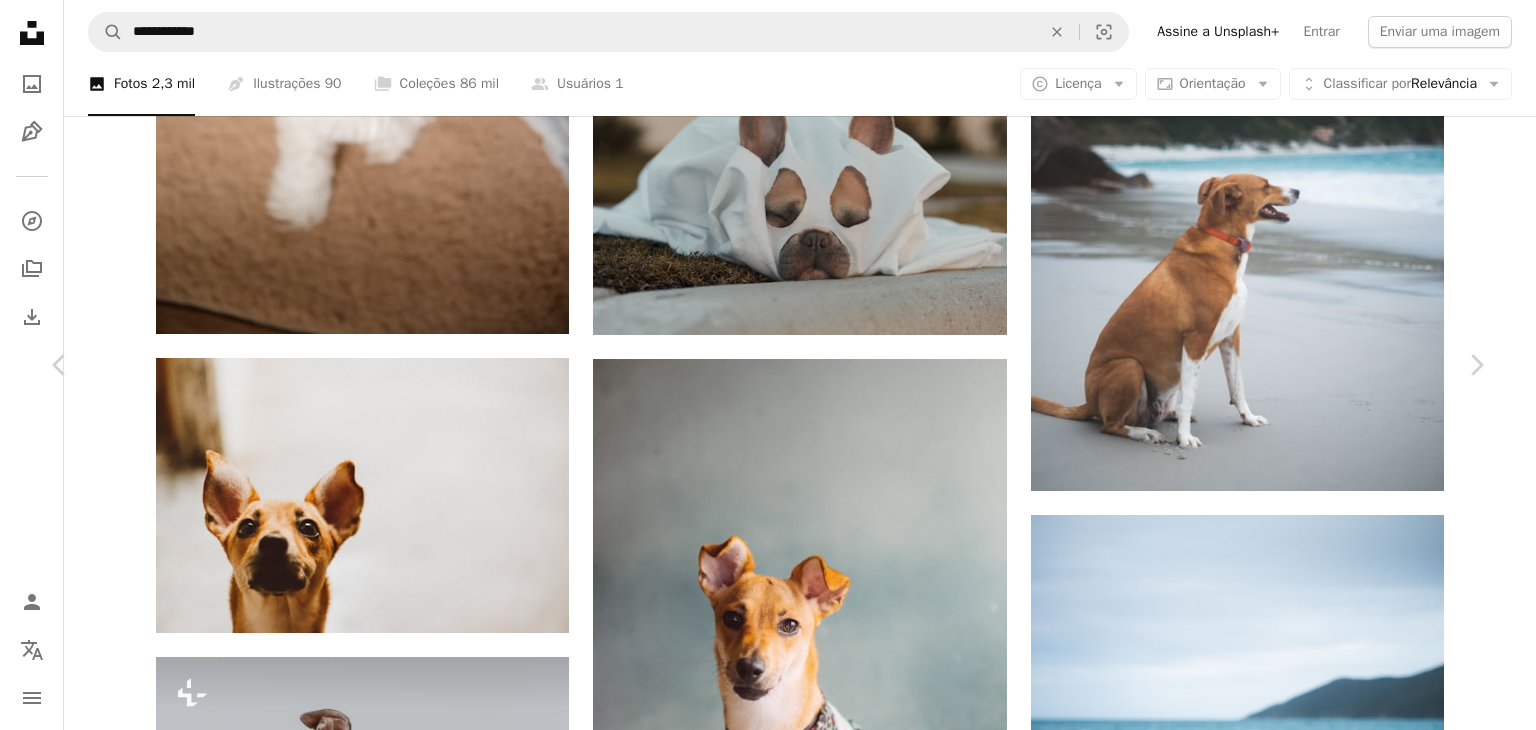 scroll, scrollTop: 1400, scrollLeft: 0, axis: vertical 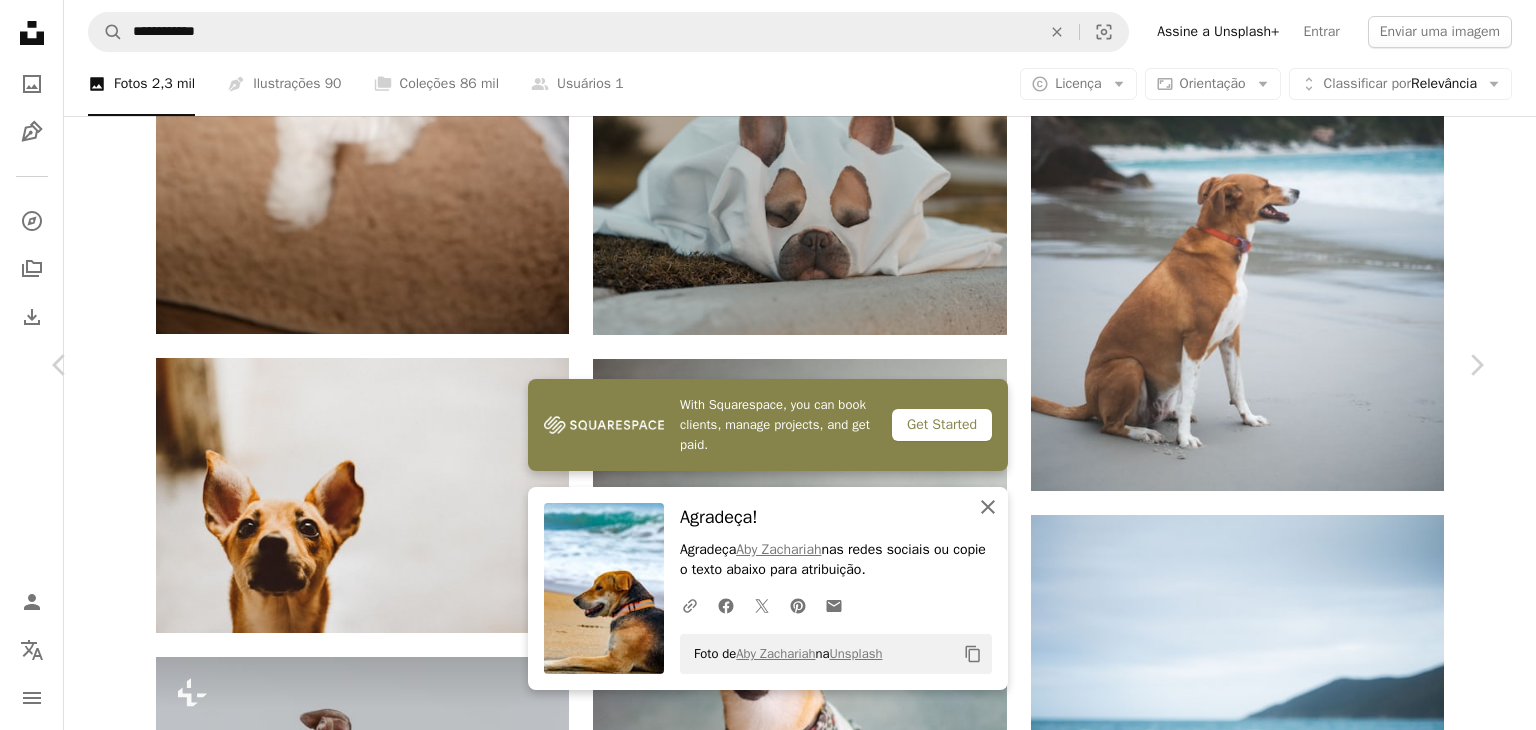 click on "An X shape" 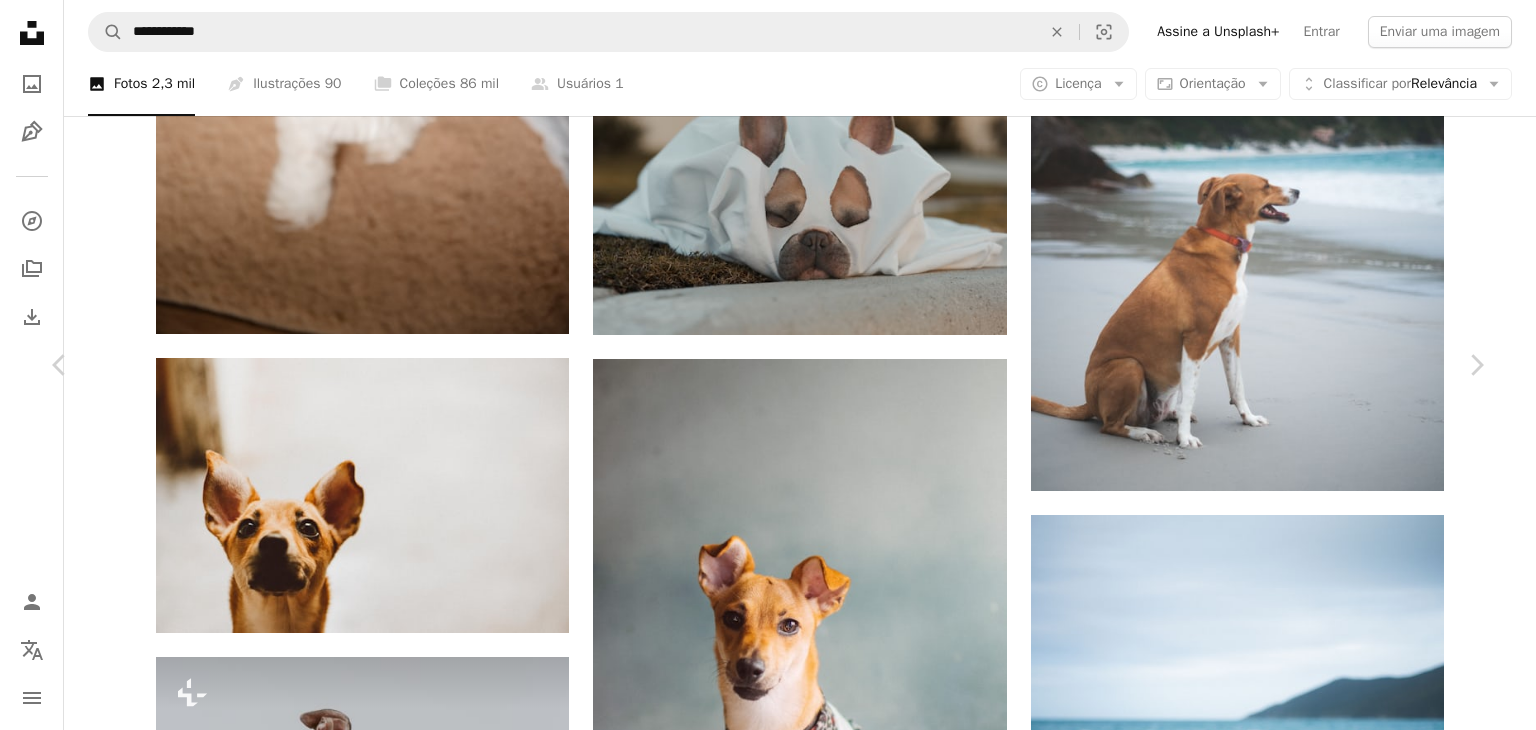 scroll, scrollTop: 4700, scrollLeft: 0, axis: vertical 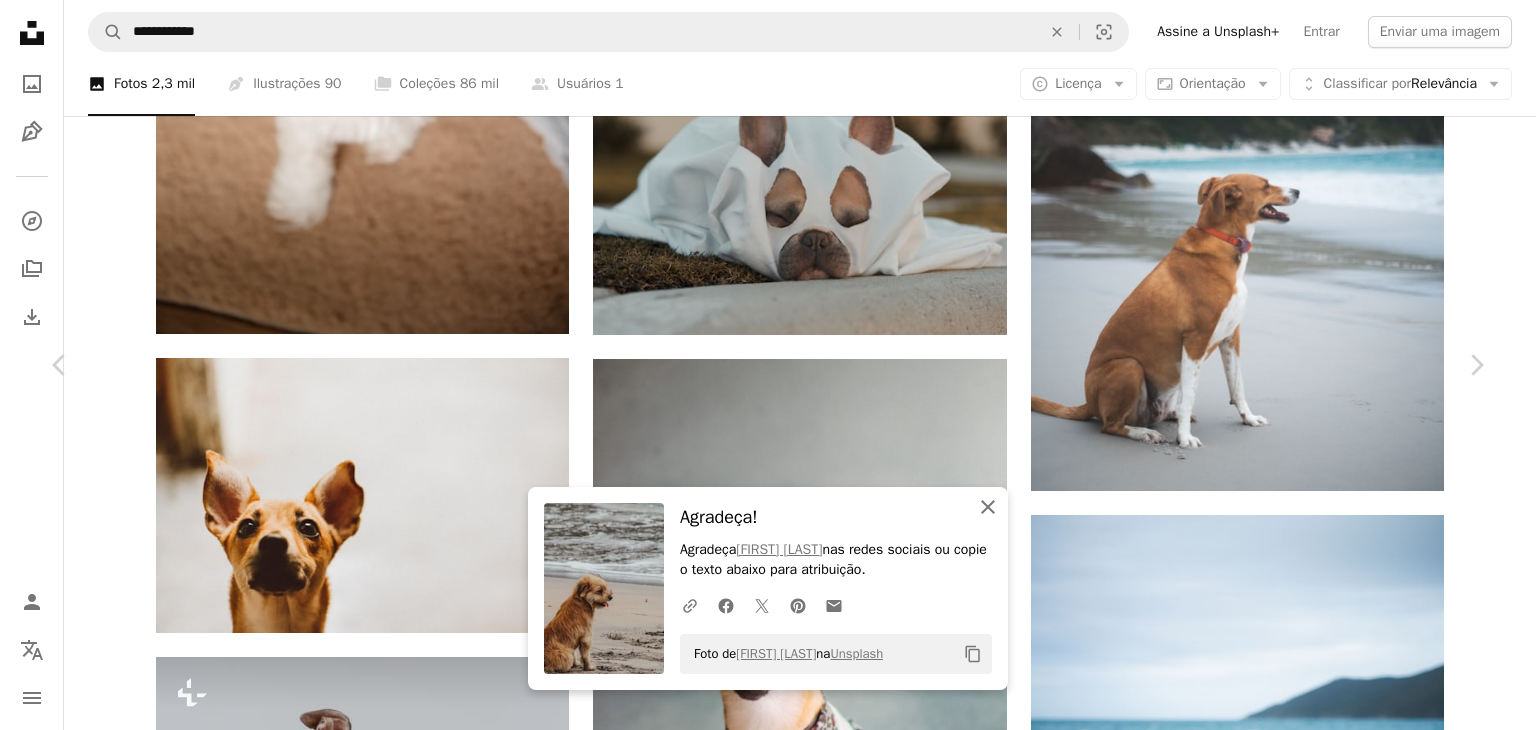click on "An X shape" 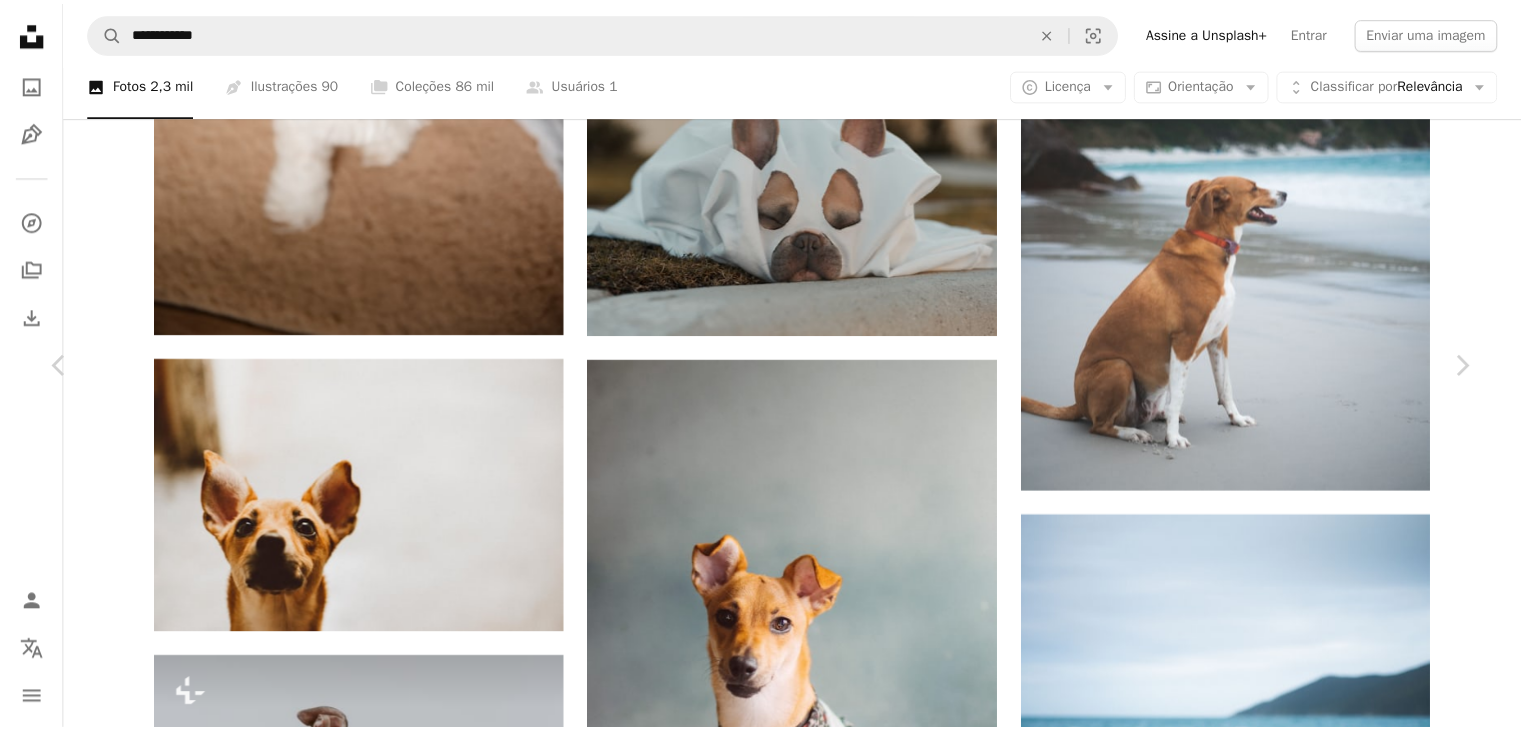 scroll, scrollTop: 0, scrollLeft: 0, axis: both 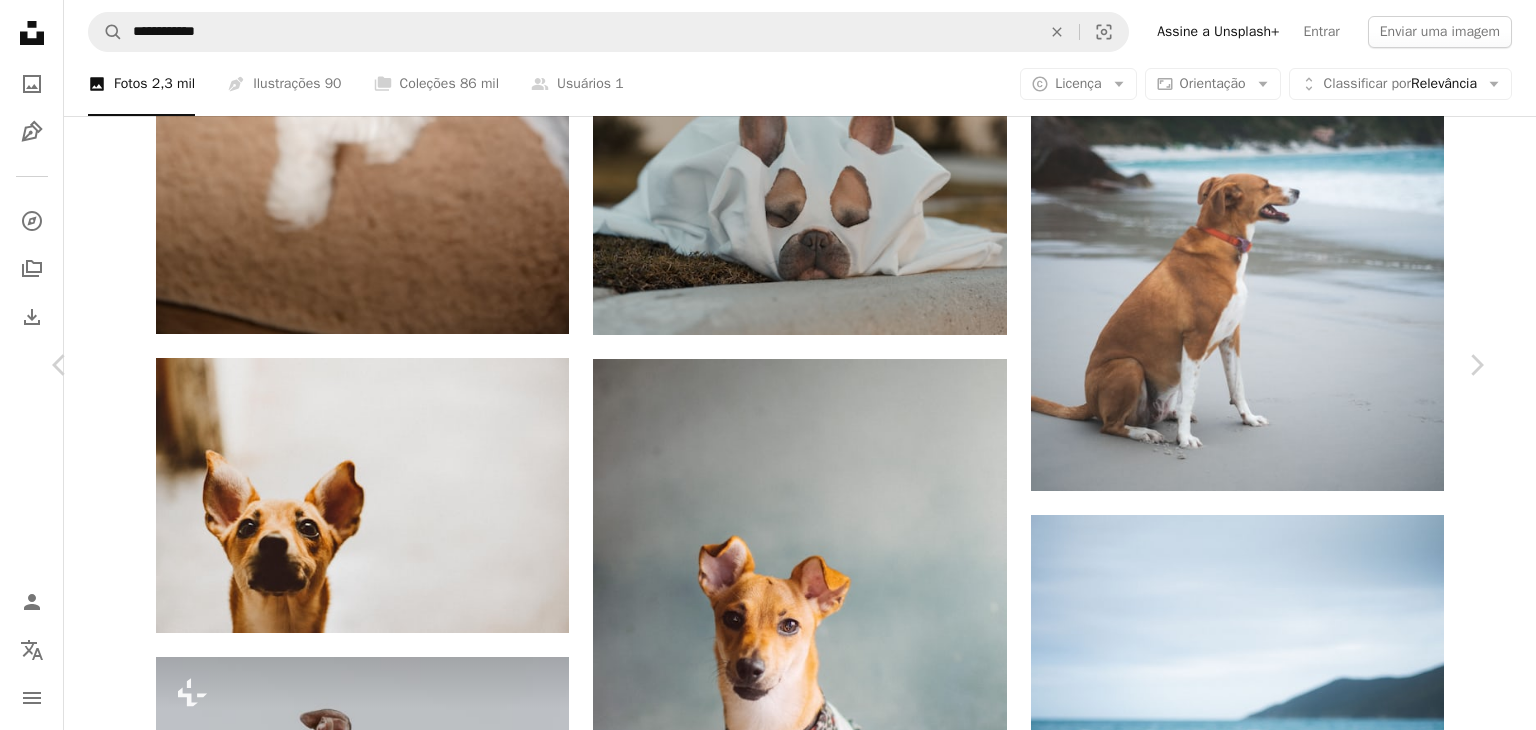 click on "An X shape" at bounding box center [20, 20] 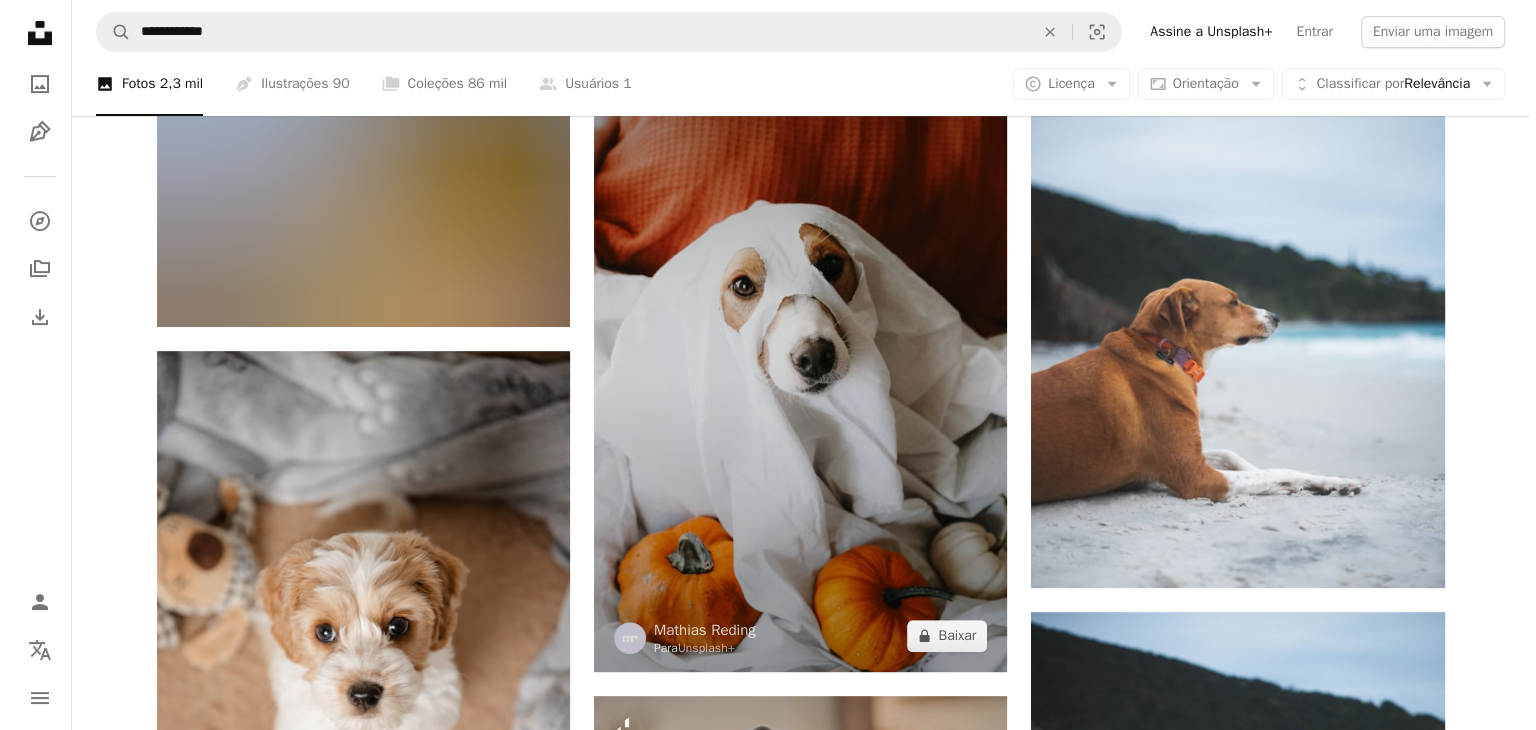 scroll, scrollTop: 900, scrollLeft: 0, axis: vertical 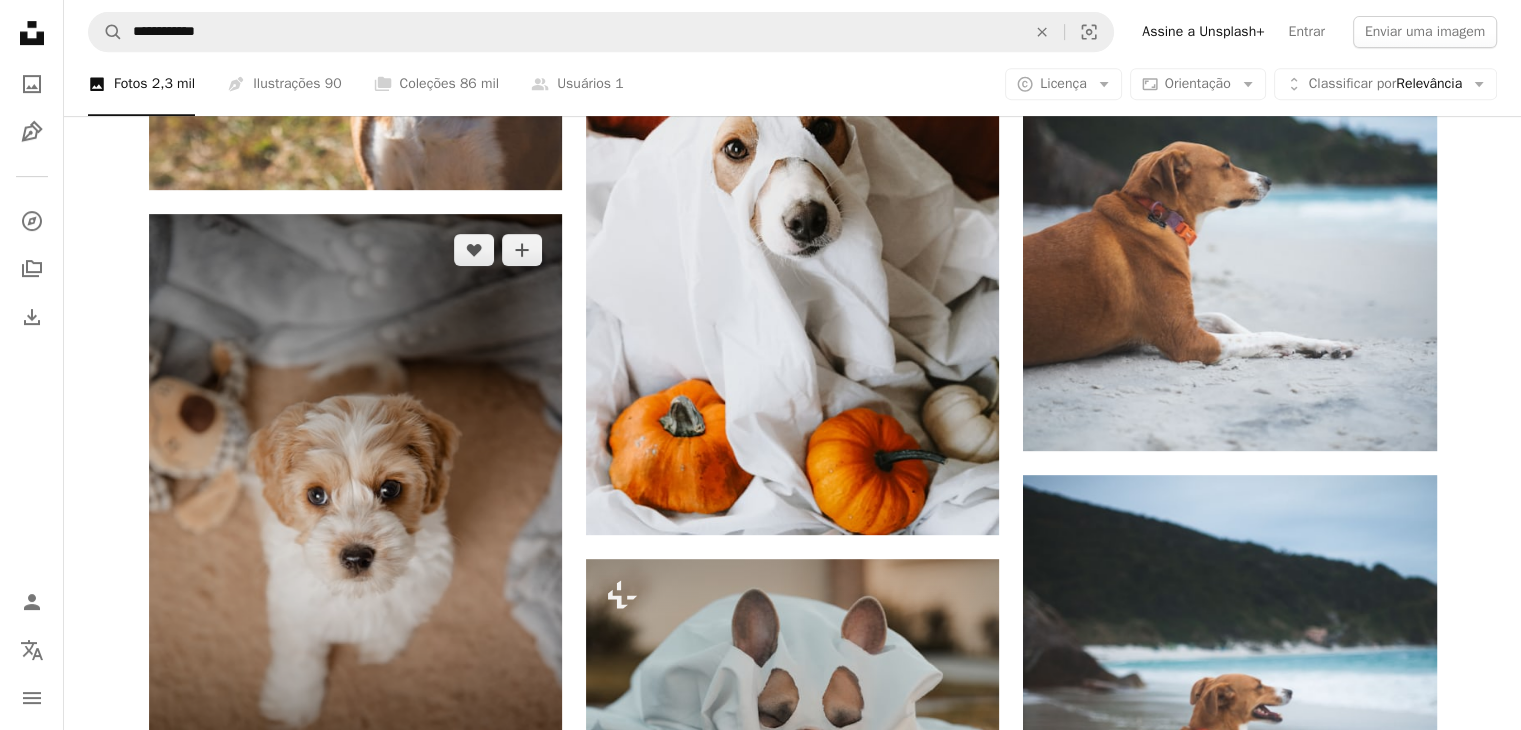 click at bounding box center (355, 524) 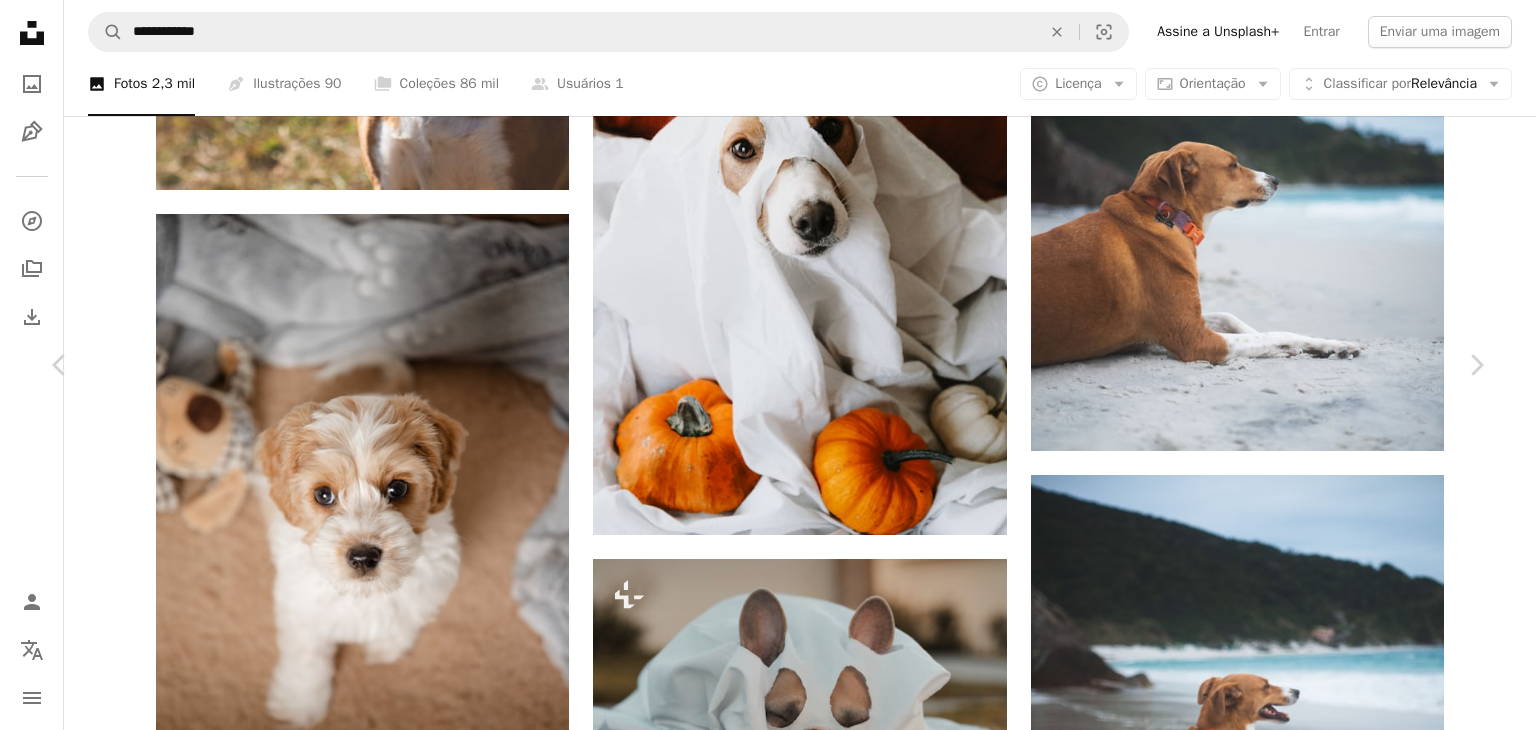 click on "Baixar gratuitamente" at bounding box center (1266, 7625) 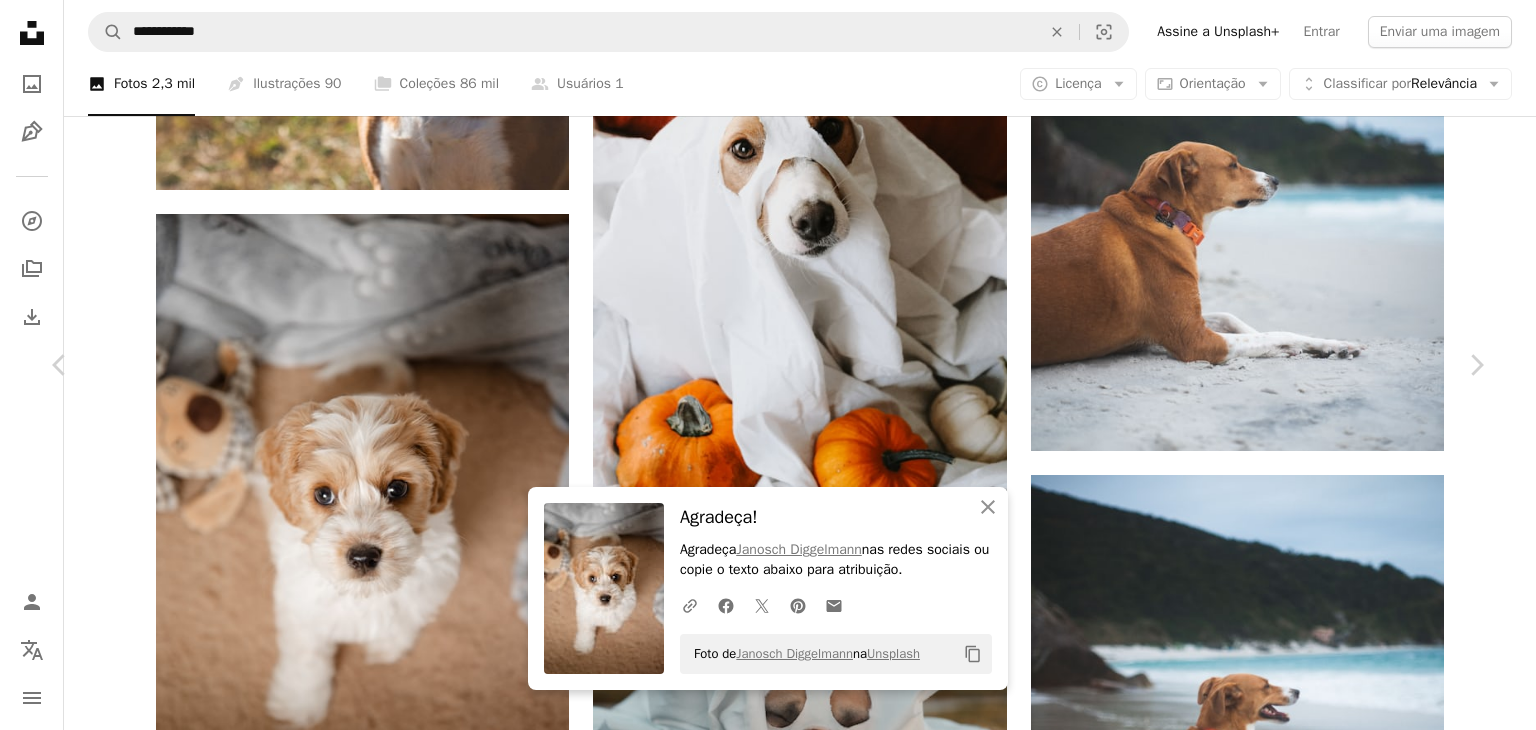 click on "Zoom in" at bounding box center (760, 7956) 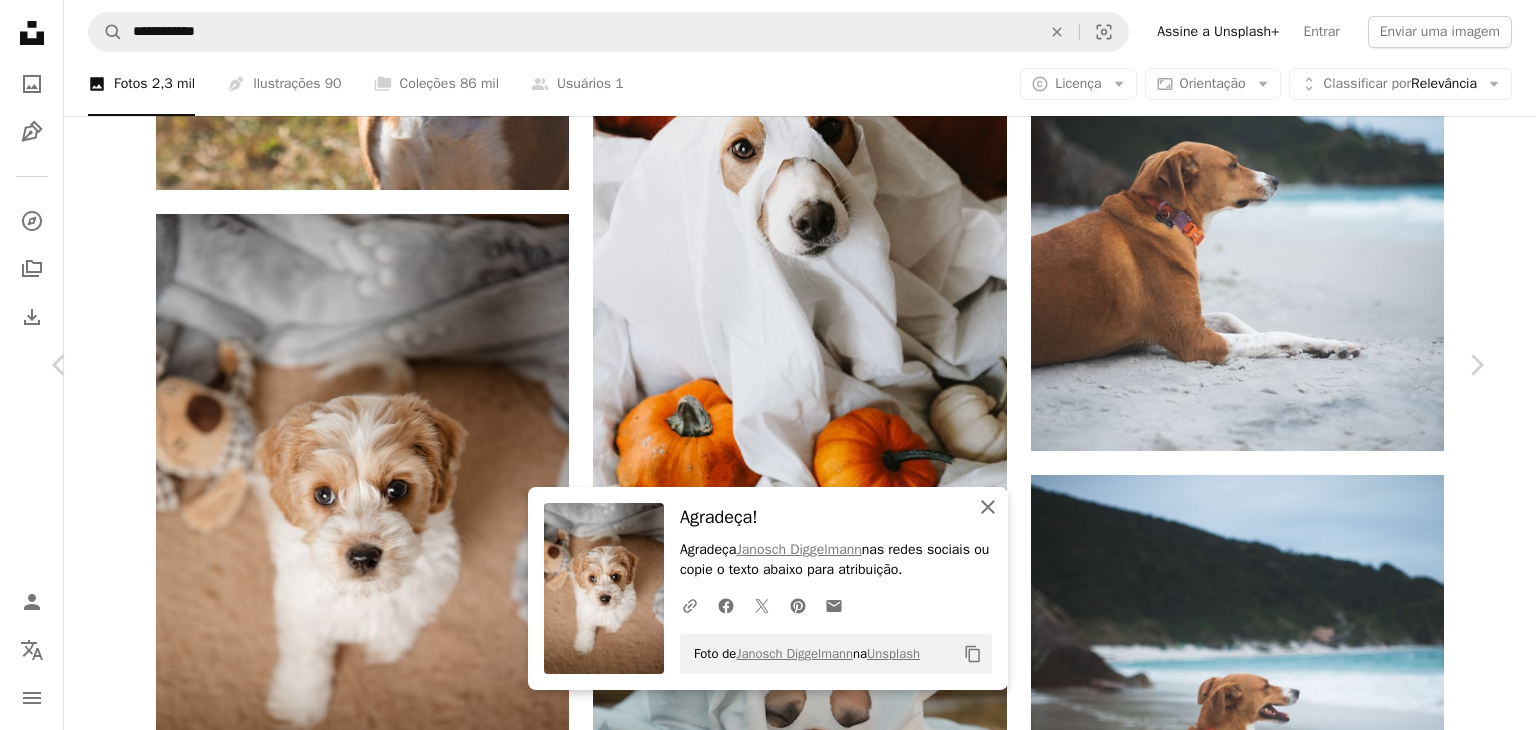 click on "An X shape" 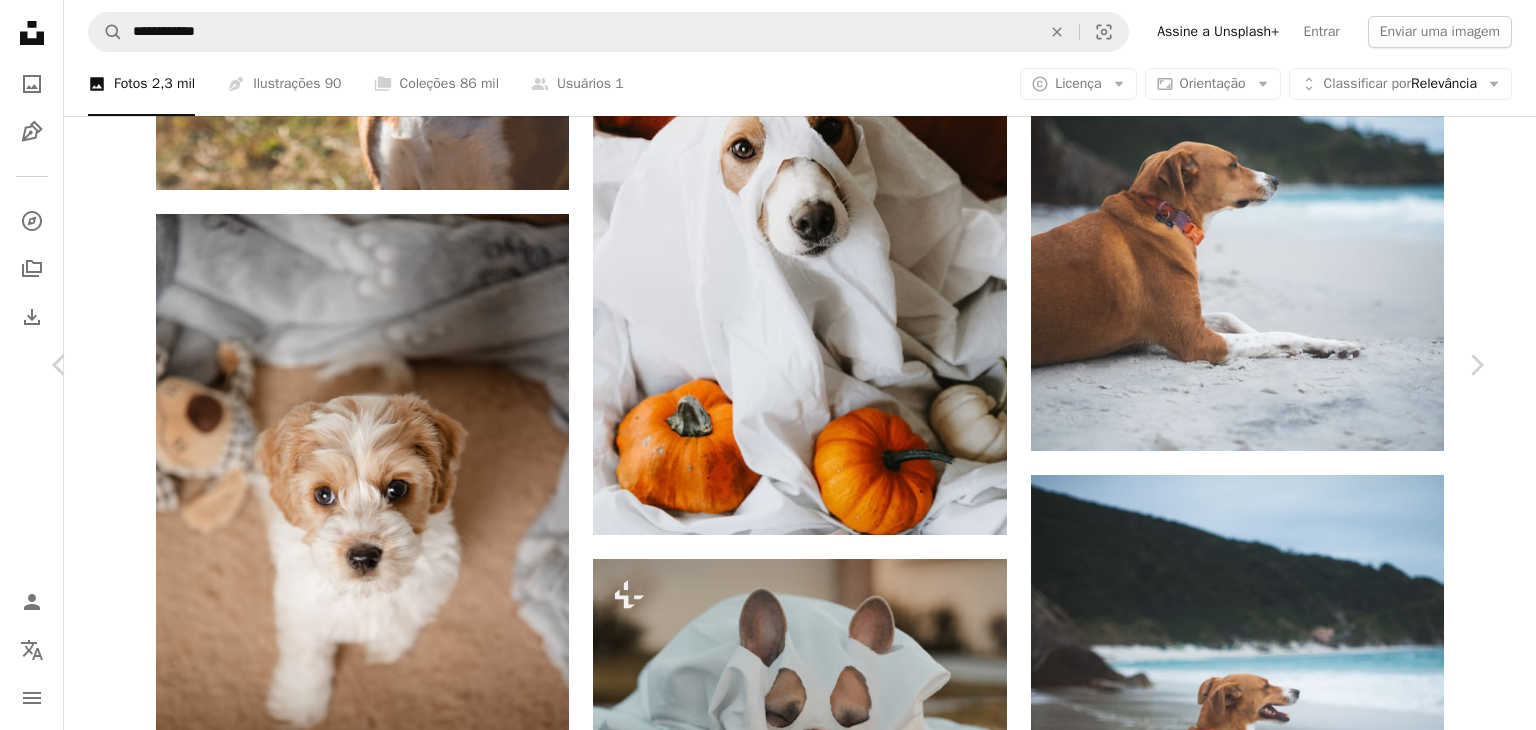 scroll, scrollTop: 1900, scrollLeft: 0, axis: vertical 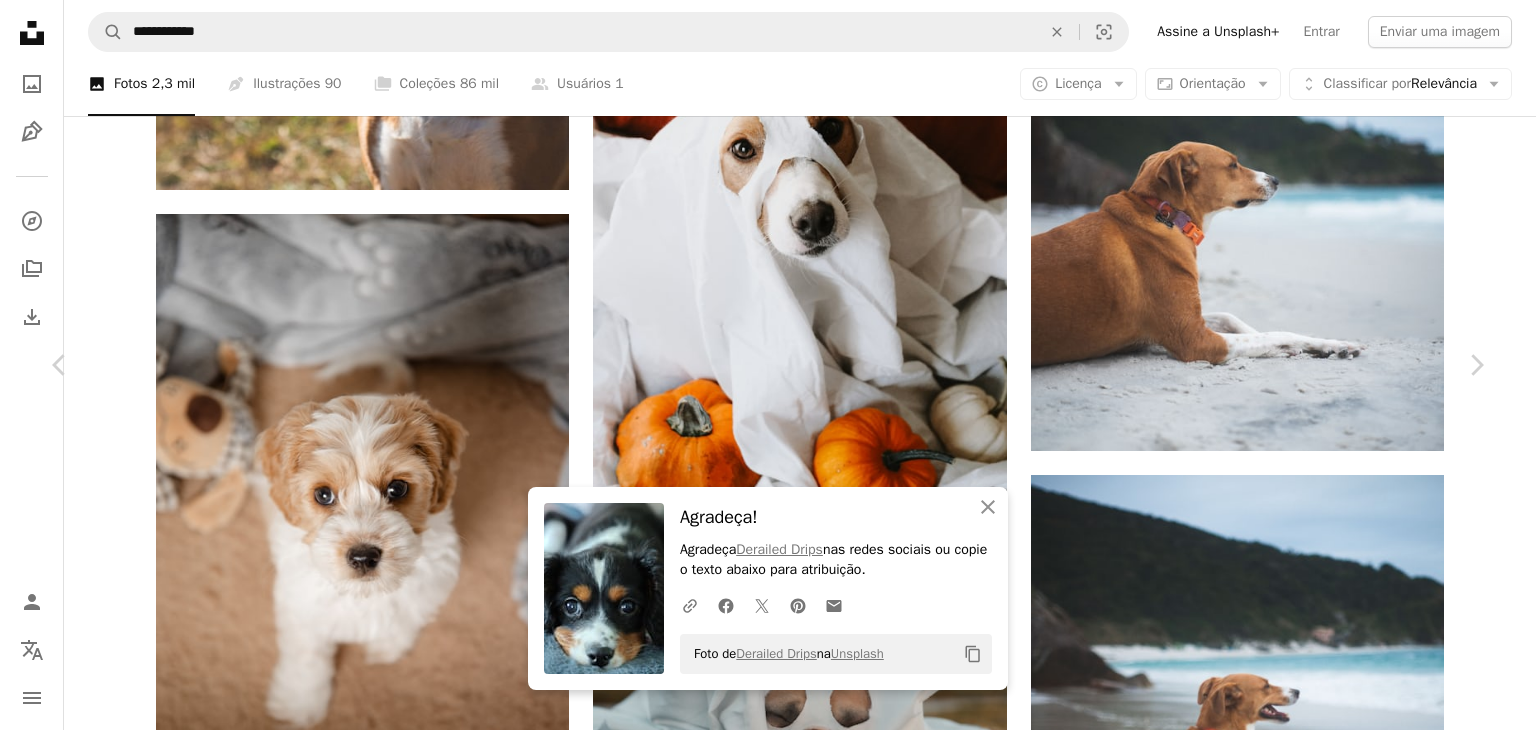 click at bounding box center (1179, 7695) 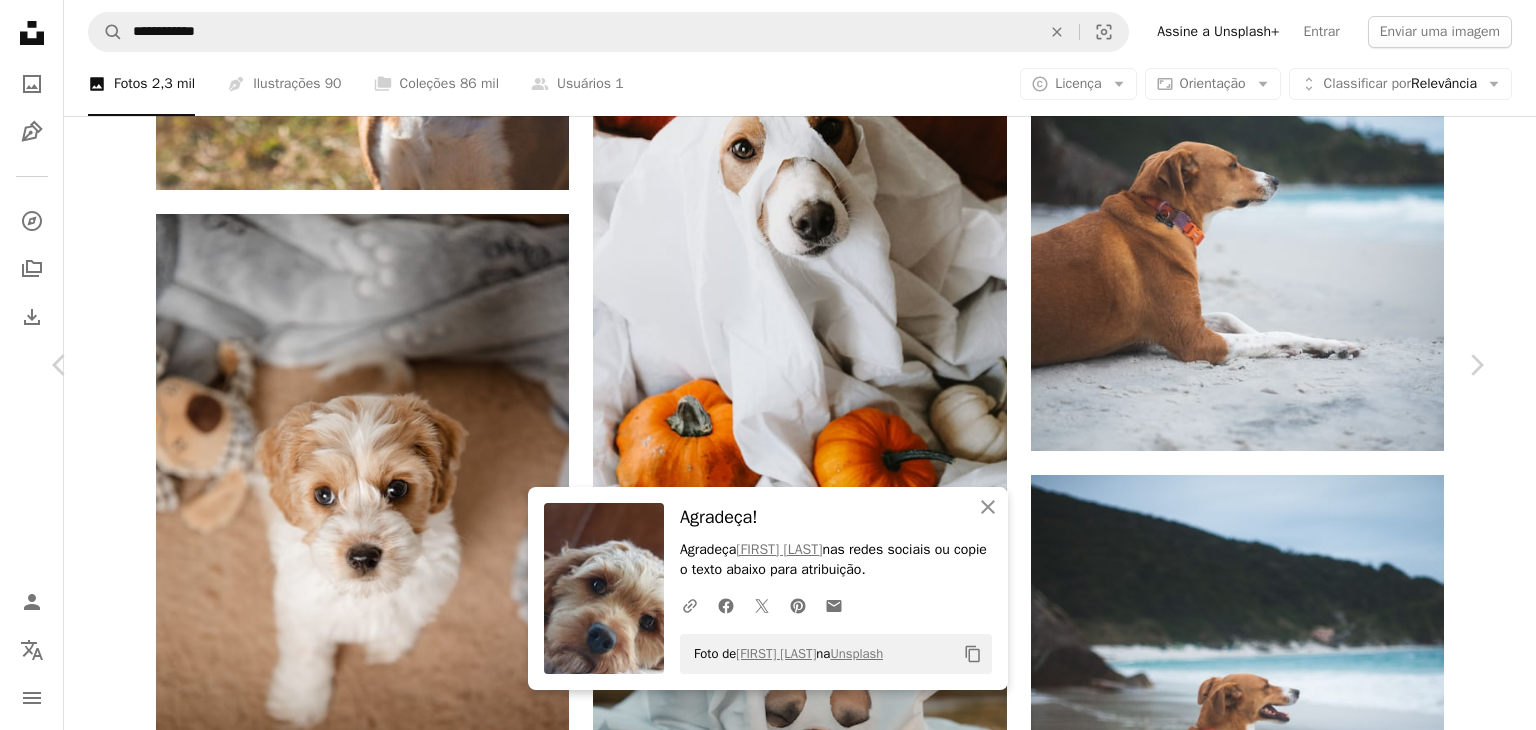 click at bounding box center [760, 7956] 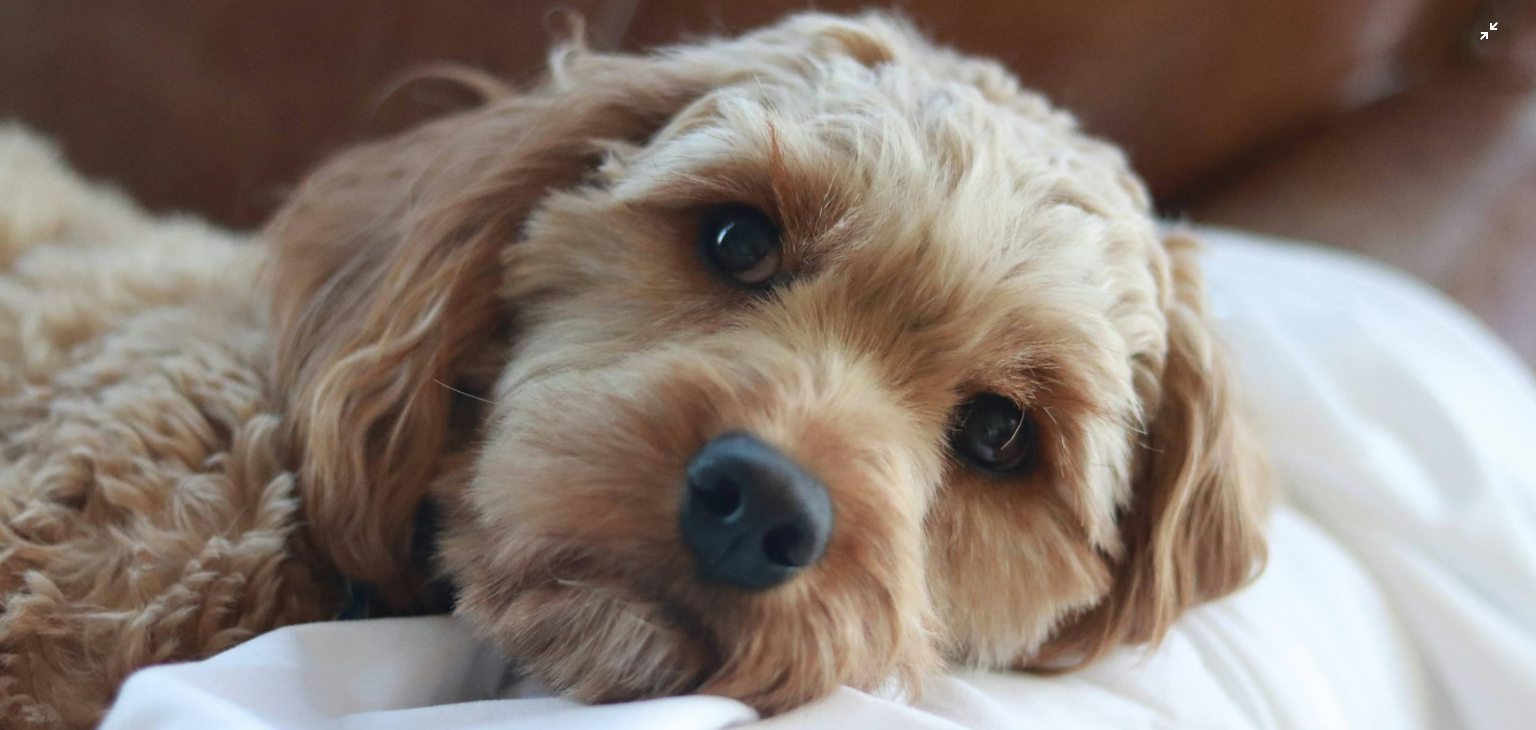 scroll, scrollTop: 273, scrollLeft: 0, axis: vertical 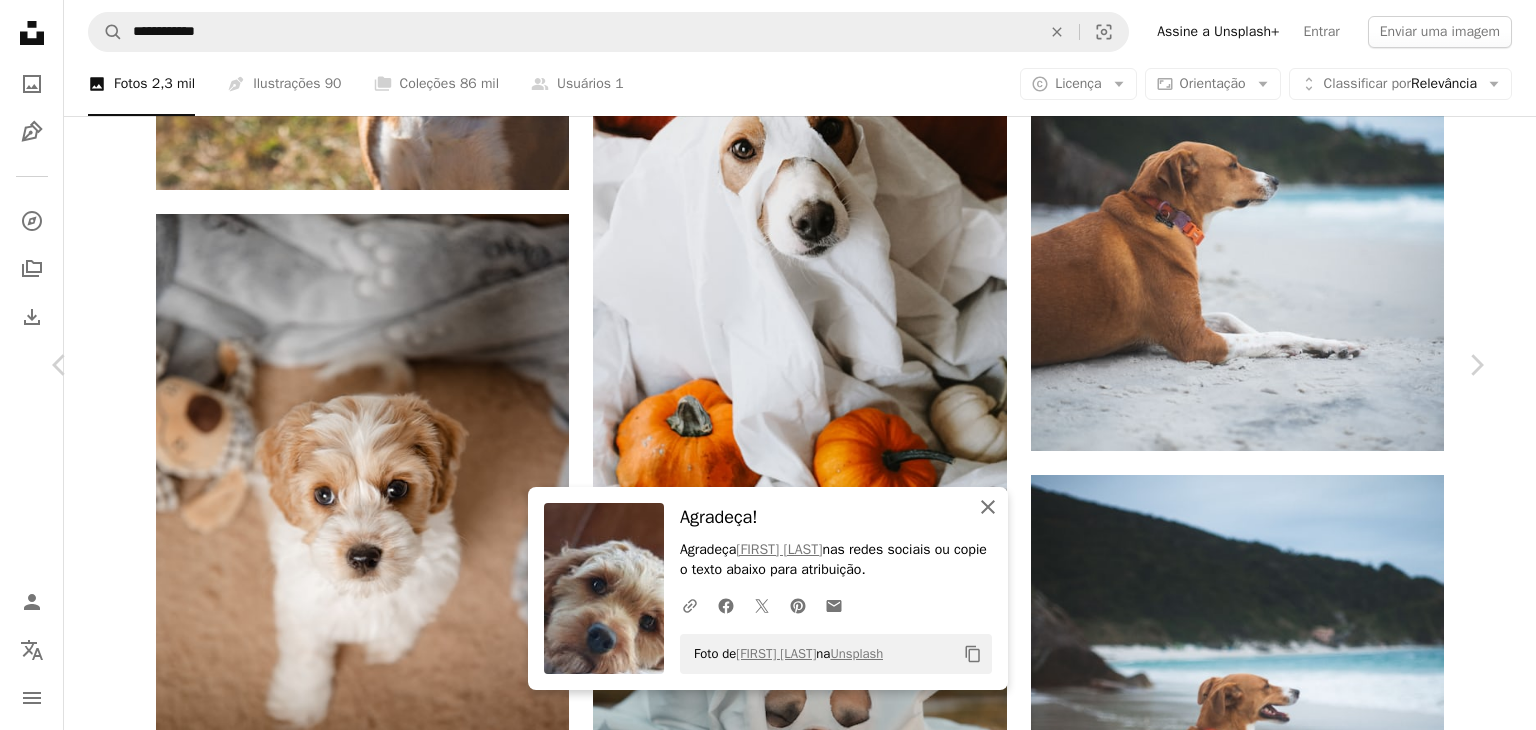 click on "An X shape" 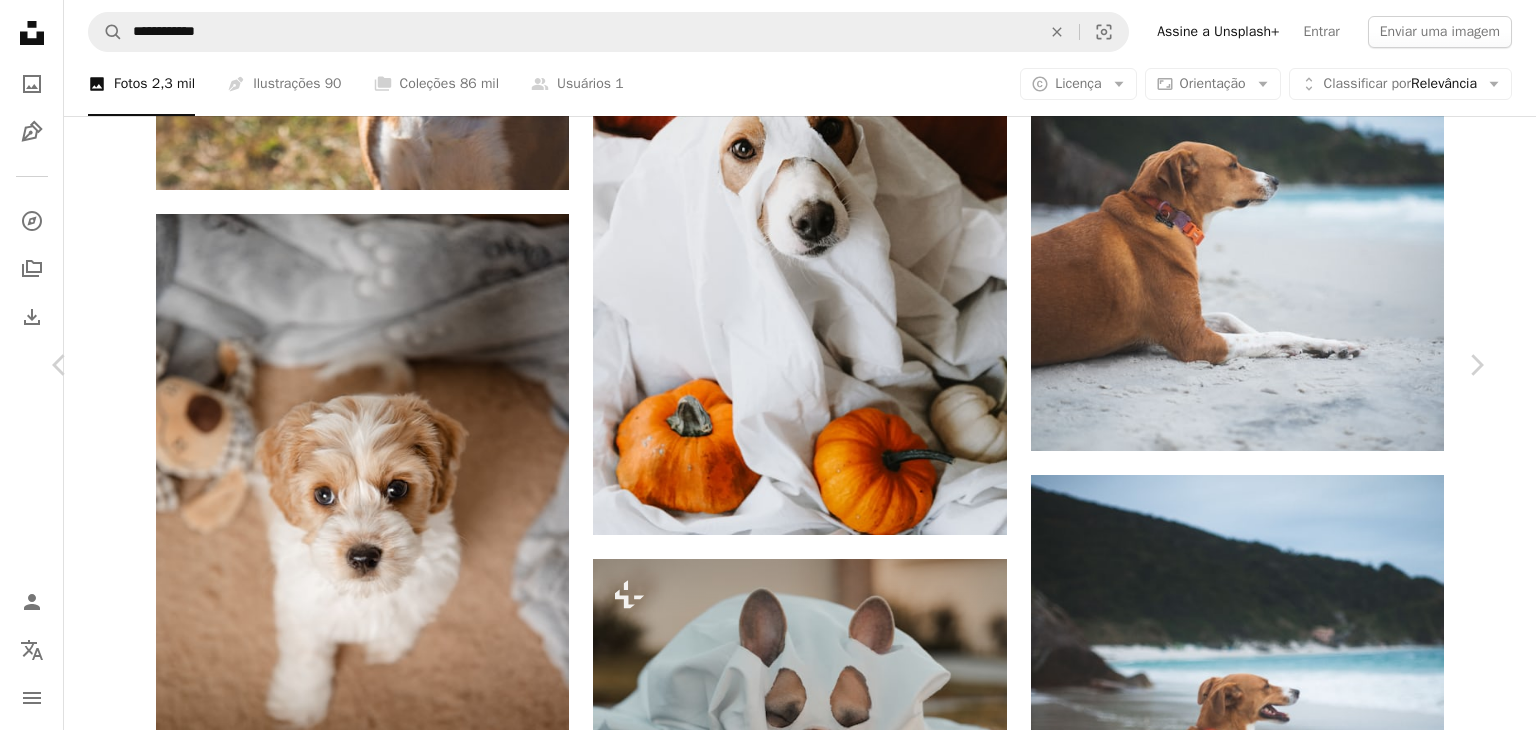 scroll, scrollTop: 8600, scrollLeft: 0, axis: vertical 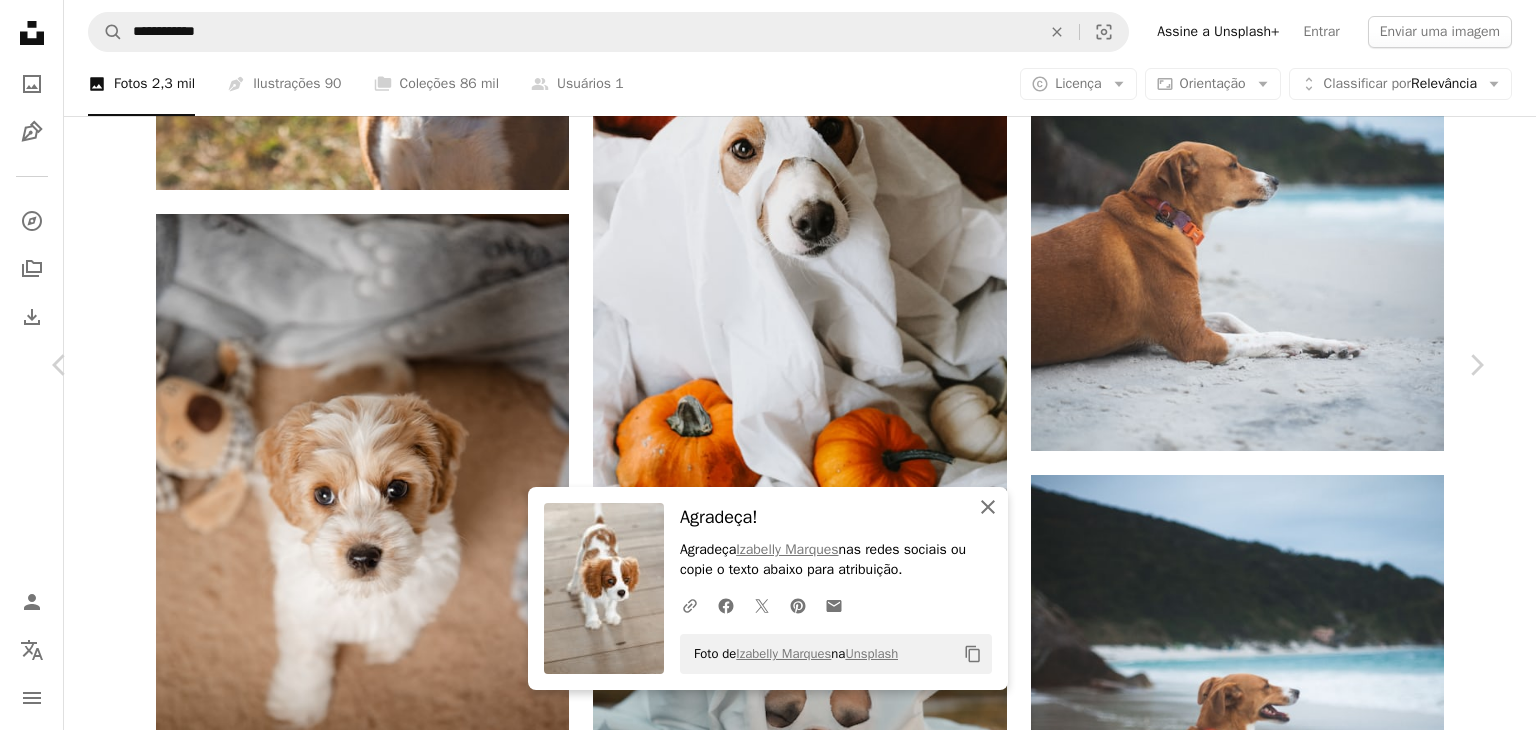 click 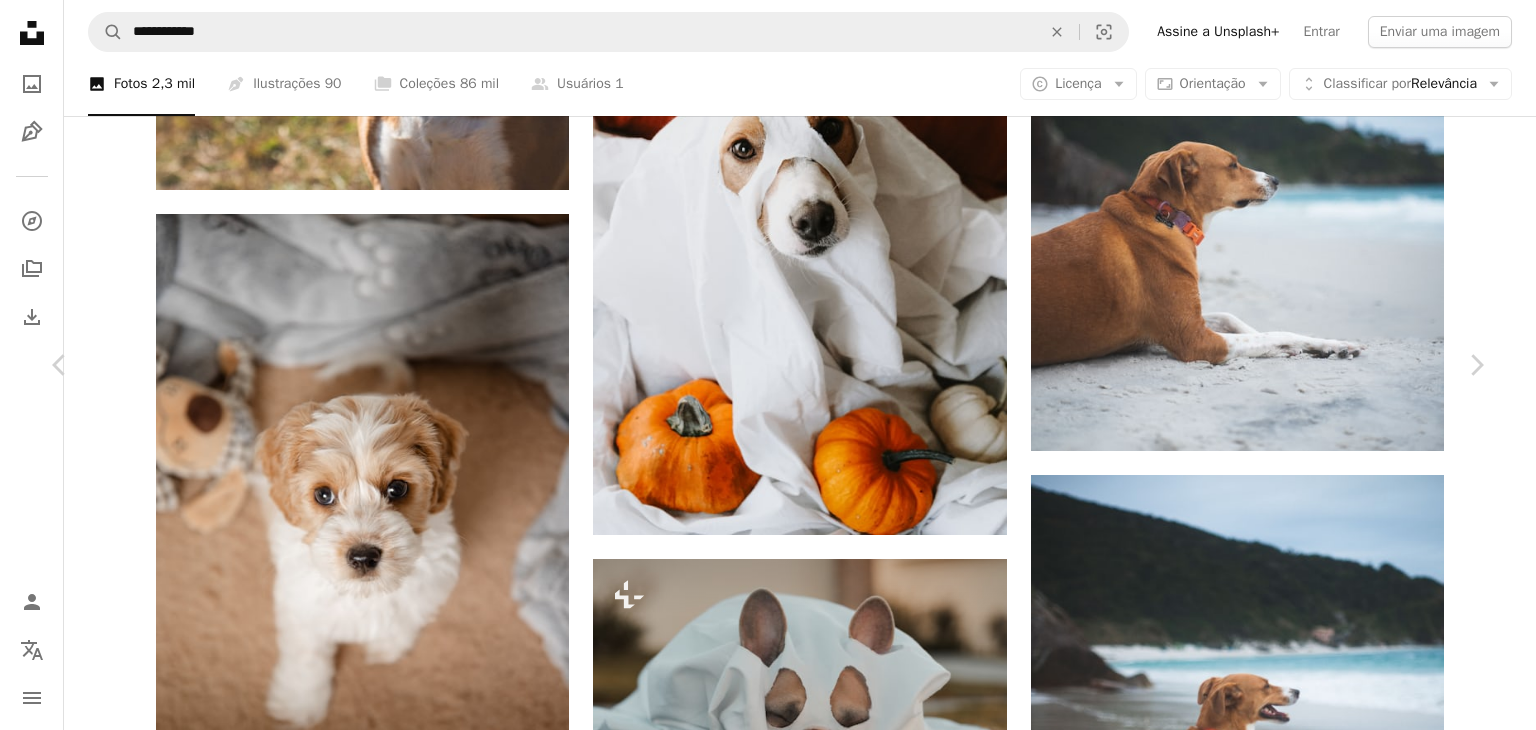 scroll, scrollTop: 2900, scrollLeft: 0, axis: vertical 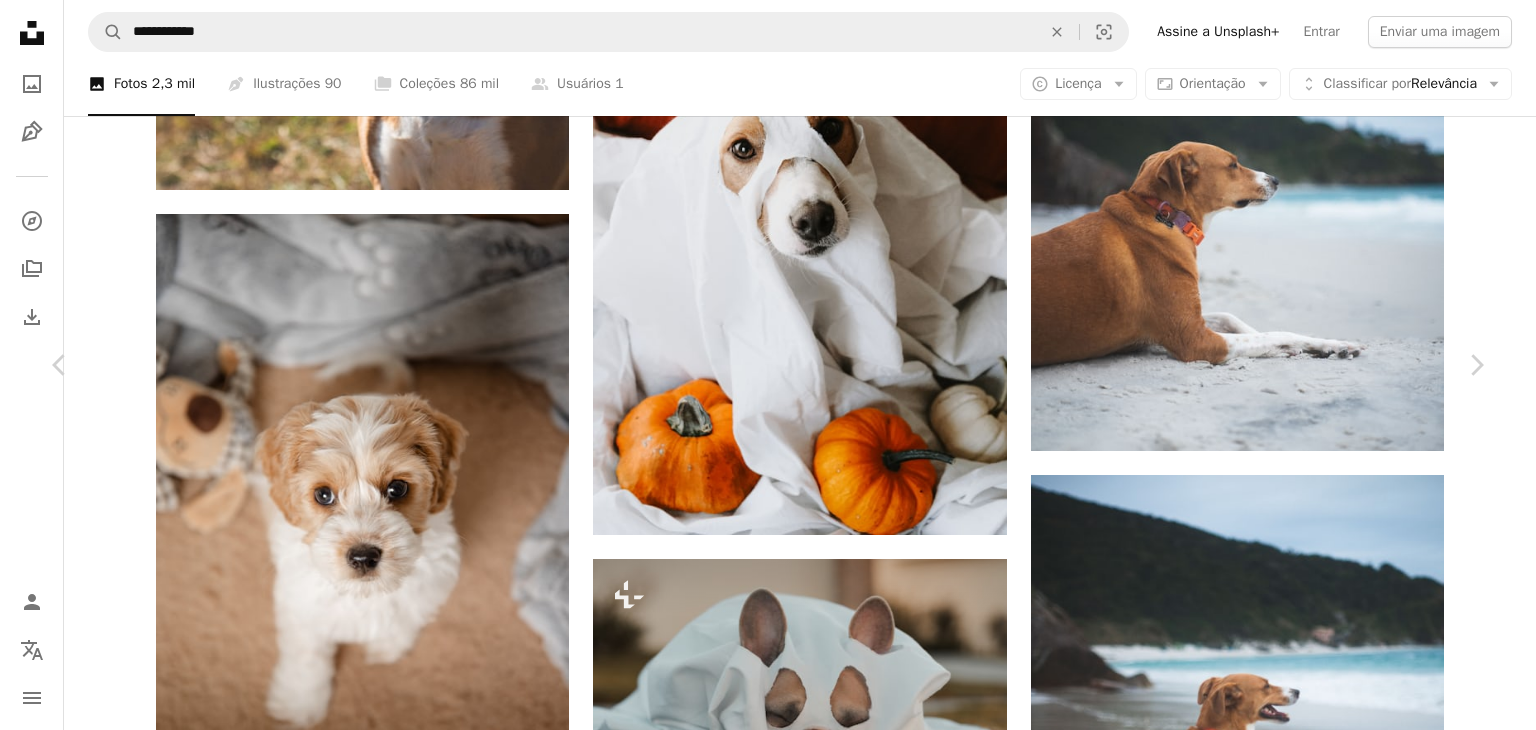 click on "An X shape" at bounding box center (20, 20) 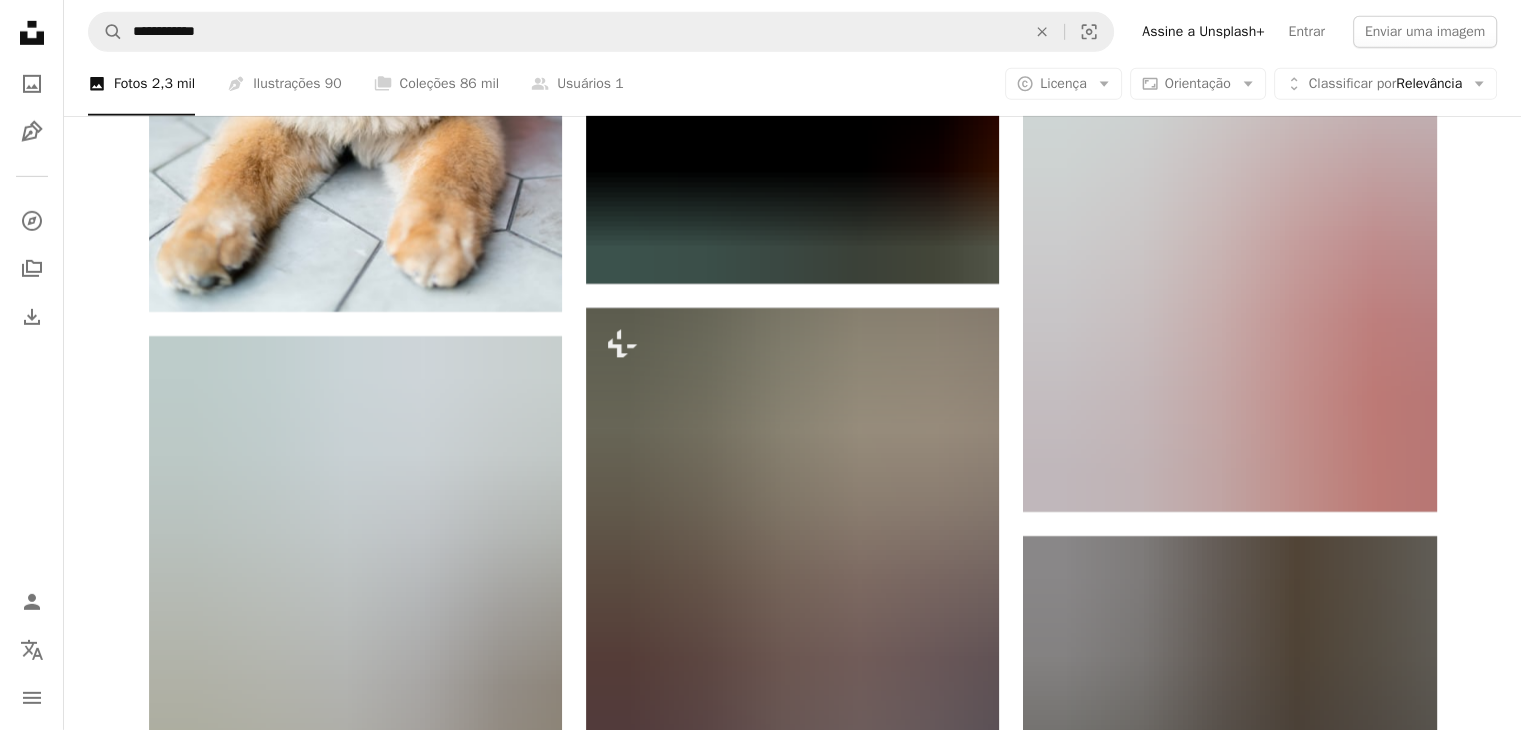scroll, scrollTop: 6400, scrollLeft: 0, axis: vertical 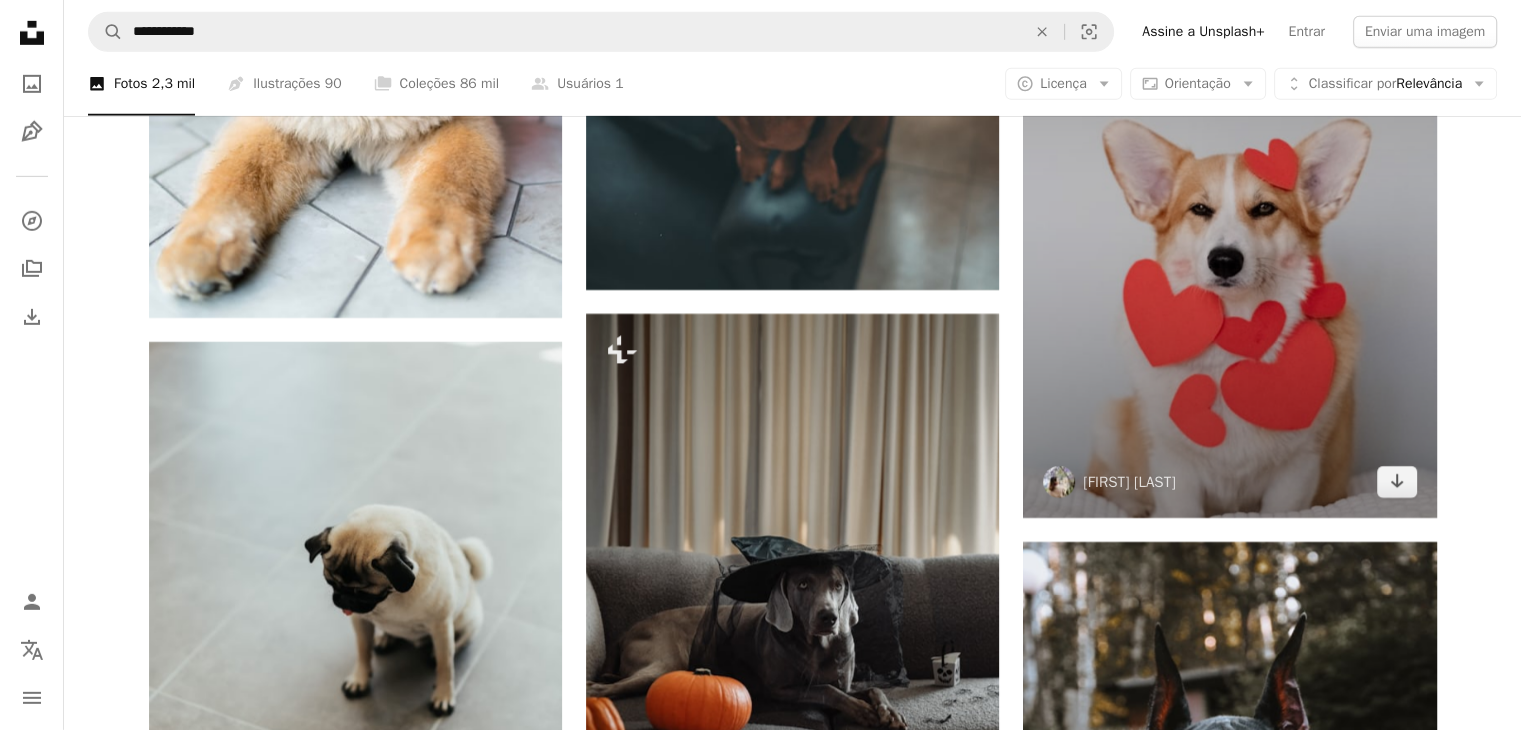 click at bounding box center (1229, 208) 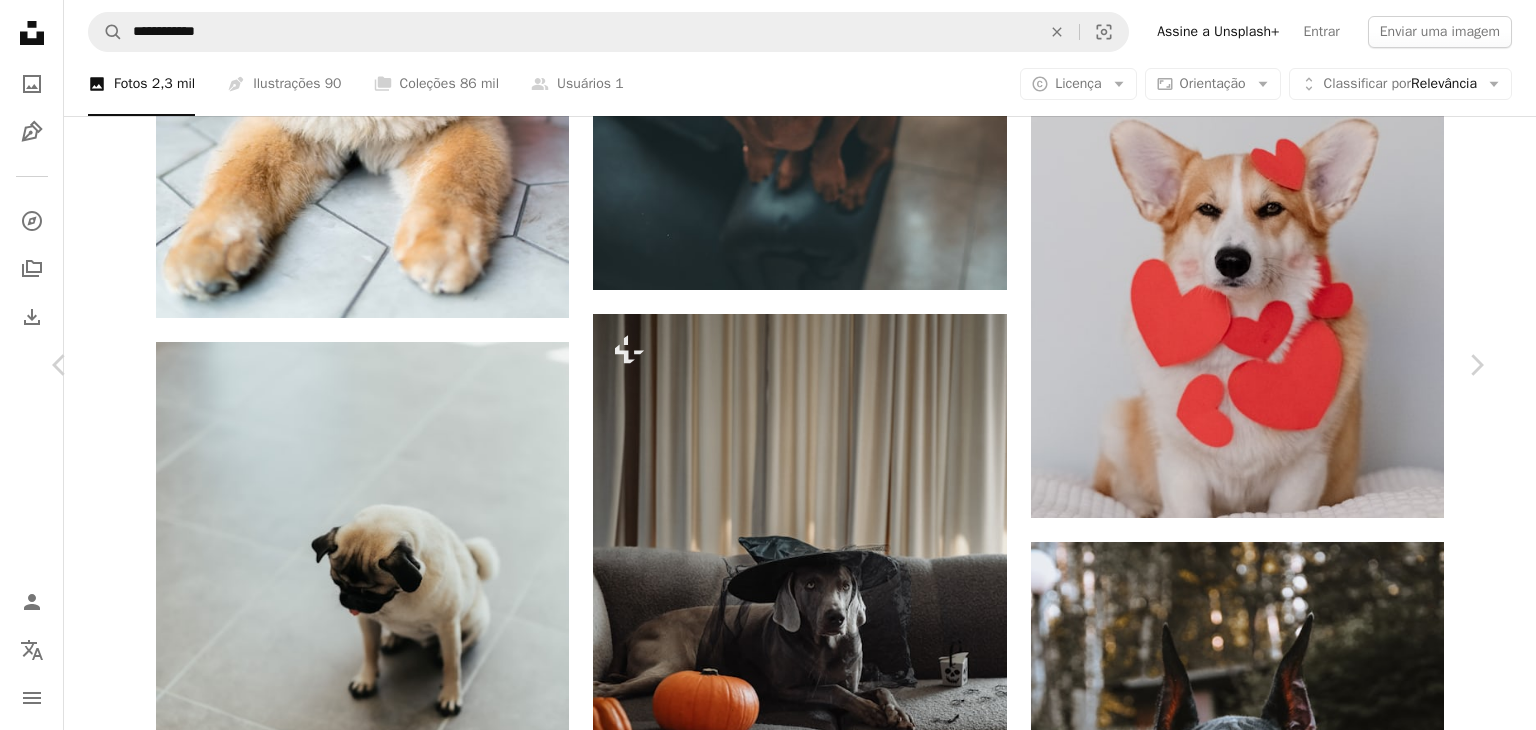 click on "Baixar gratuitamente" at bounding box center (1266, 6505) 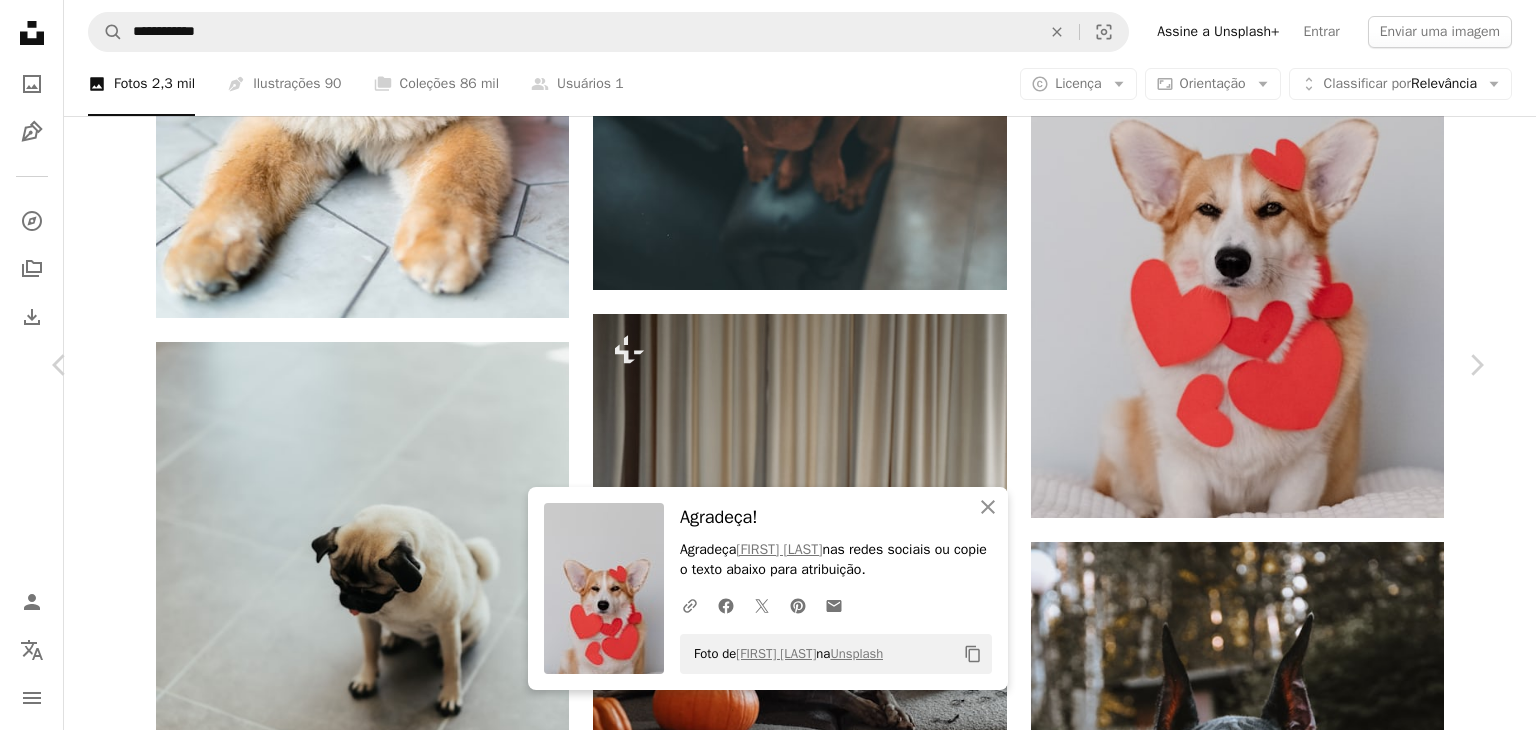 click on "An X shape" at bounding box center [20, 20] 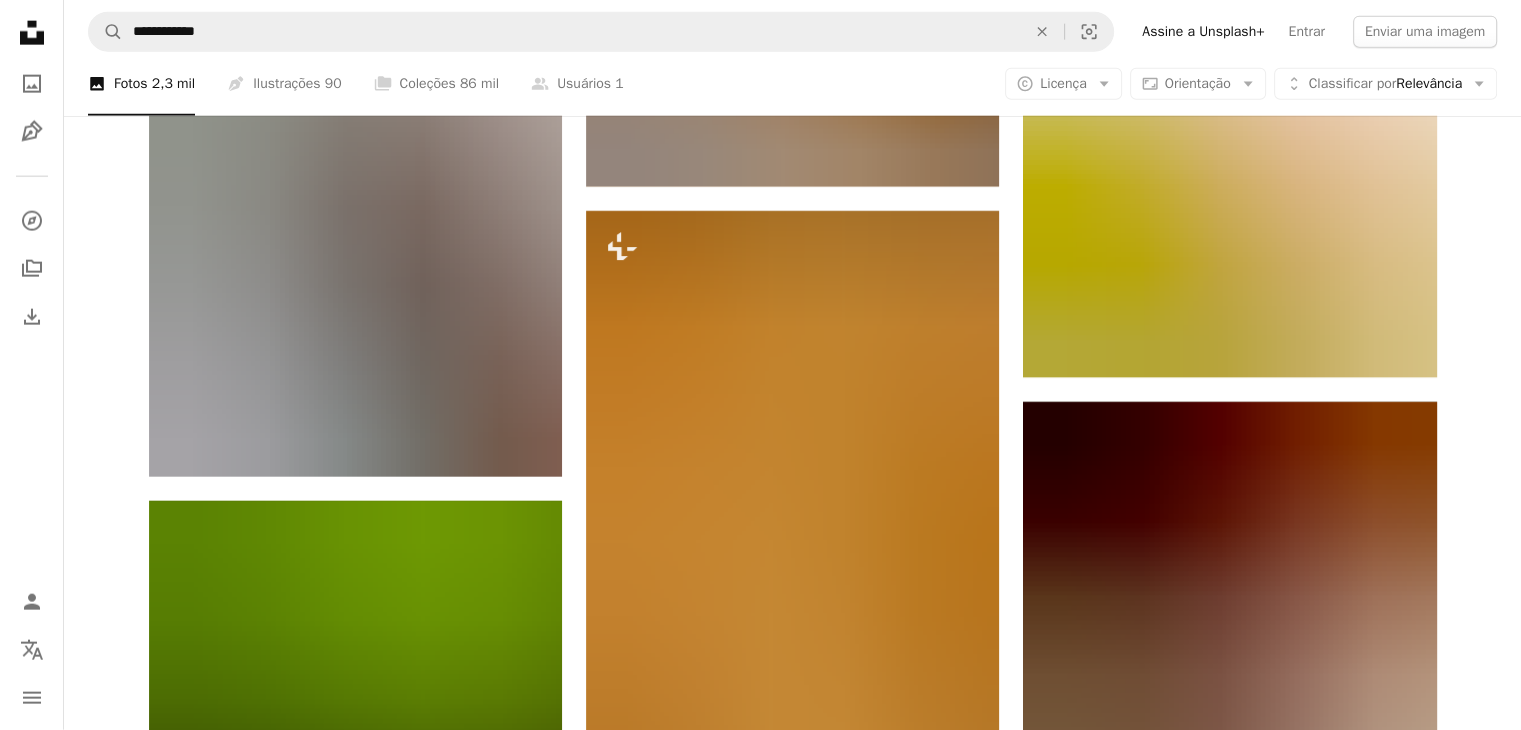 scroll, scrollTop: 4800, scrollLeft: 0, axis: vertical 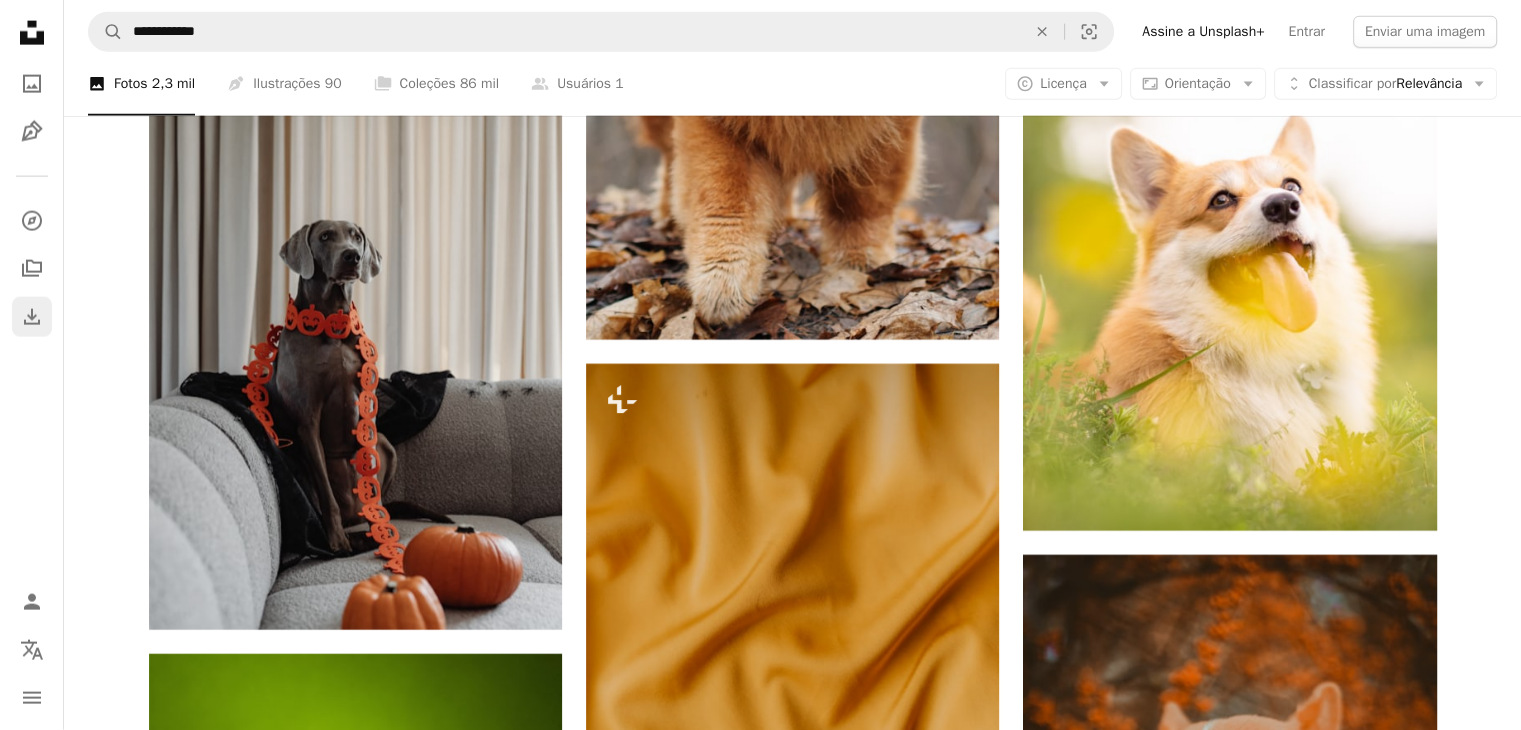 click 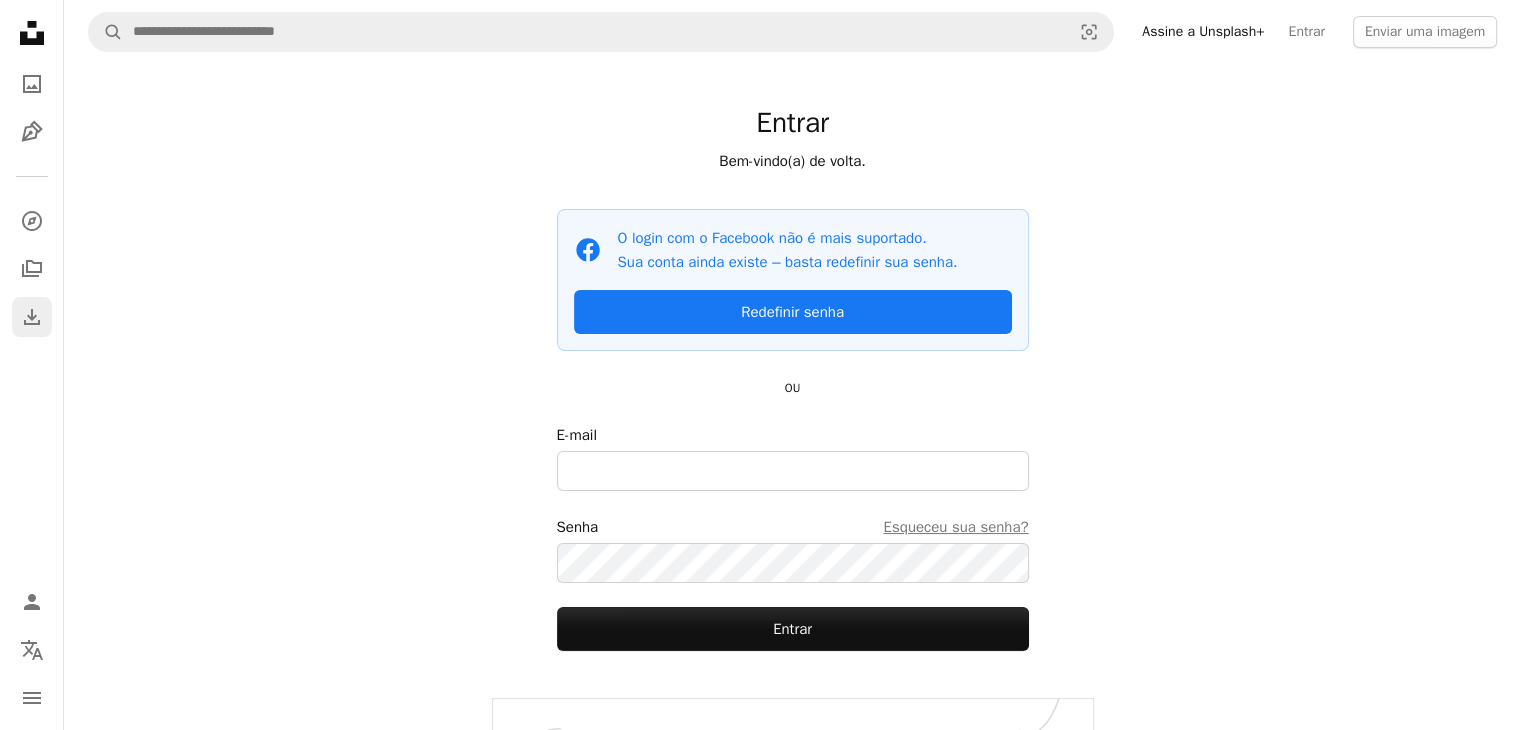 scroll, scrollTop: 0, scrollLeft: 0, axis: both 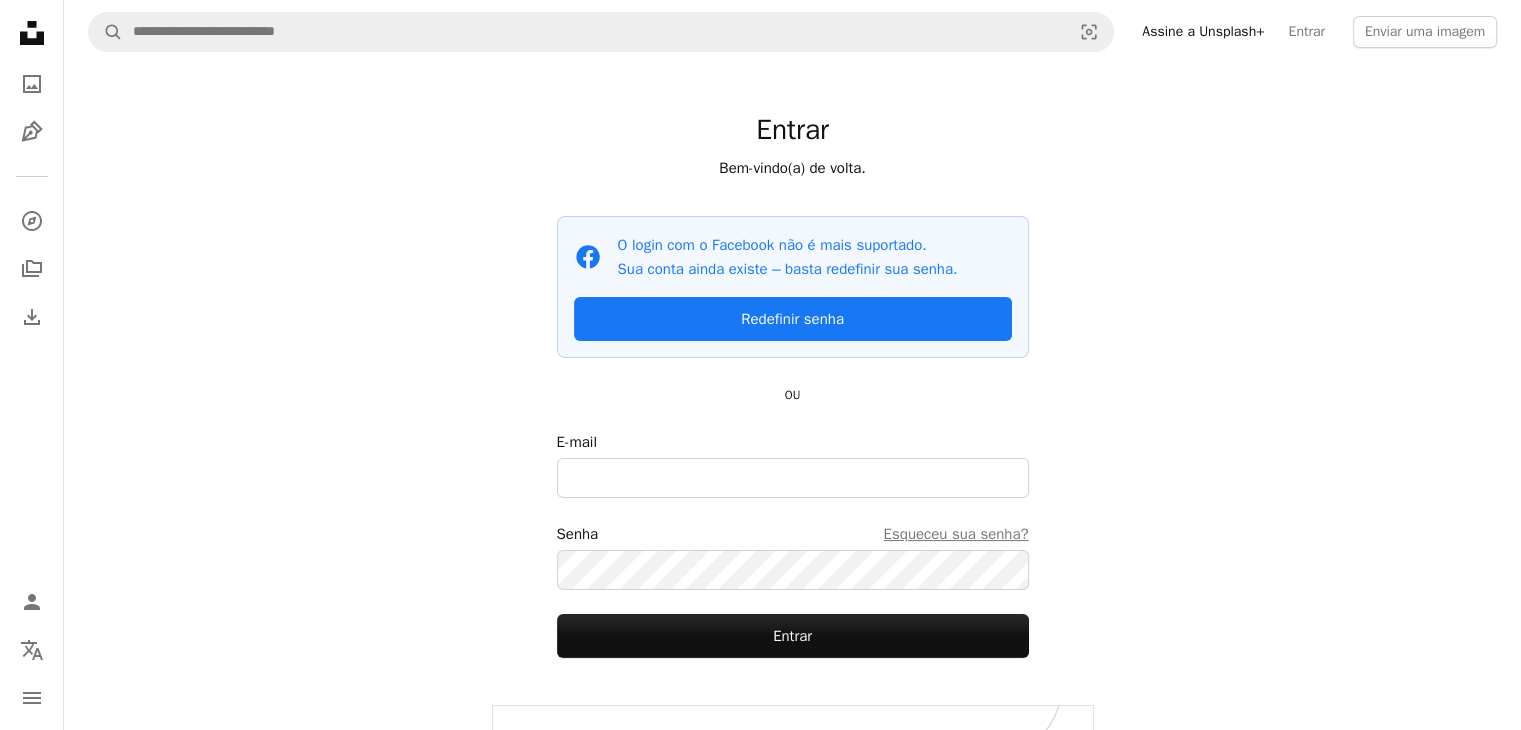 click on "Unsplash logo Página inicial da Unsplash" 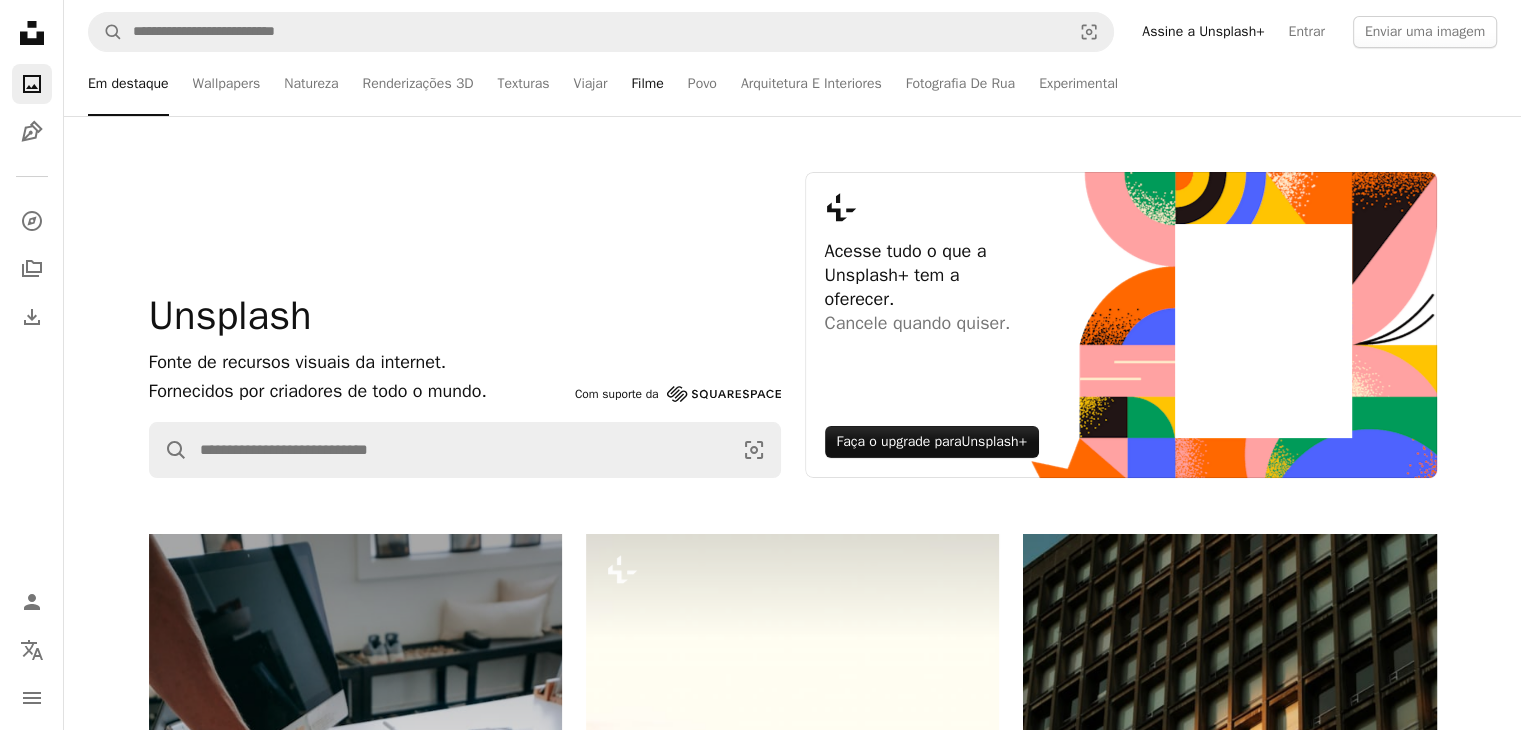 click on "Filme" at bounding box center (647, 84) 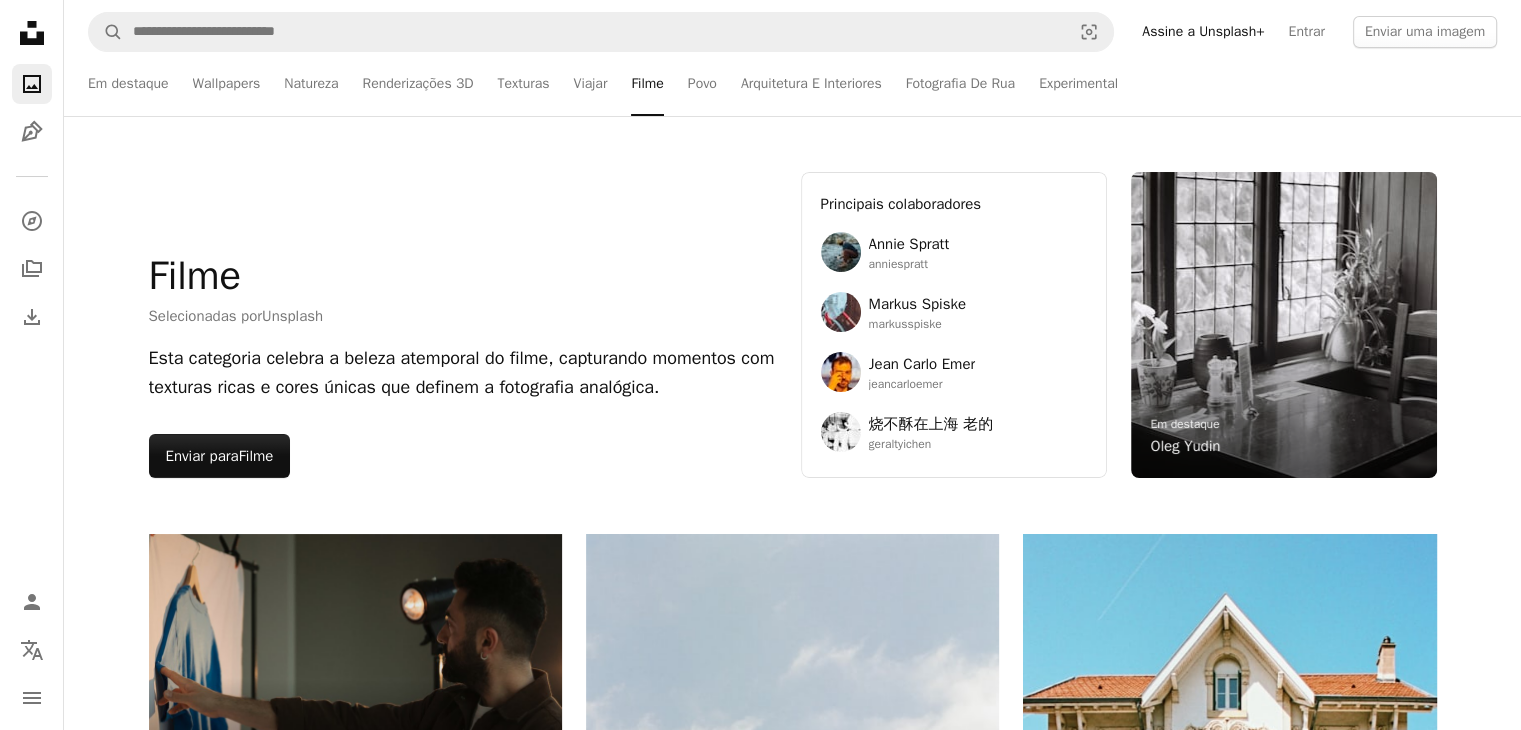 click on "Unsplash logo Página inicial da Unsplash" 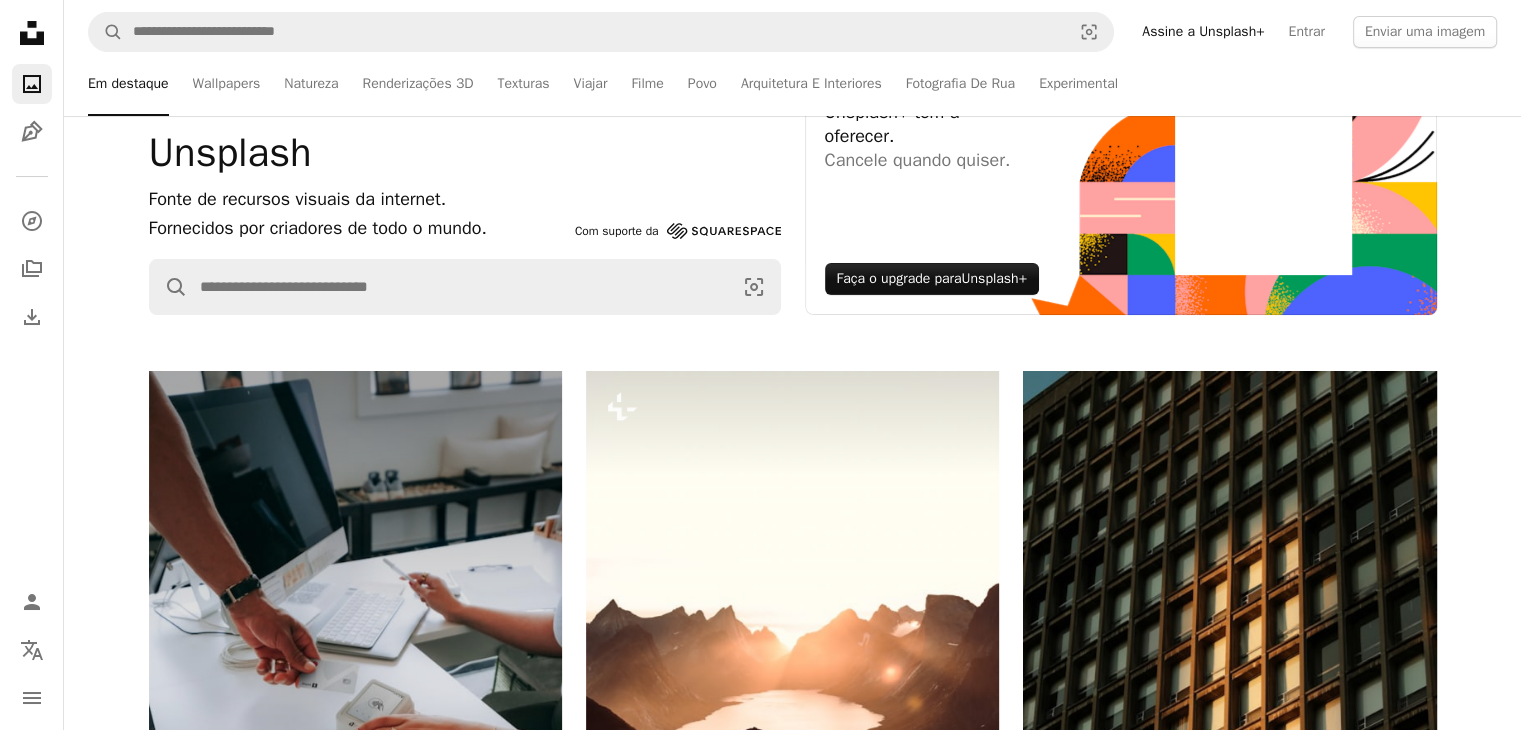 scroll, scrollTop: 0, scrollLeft: 0, axis: both 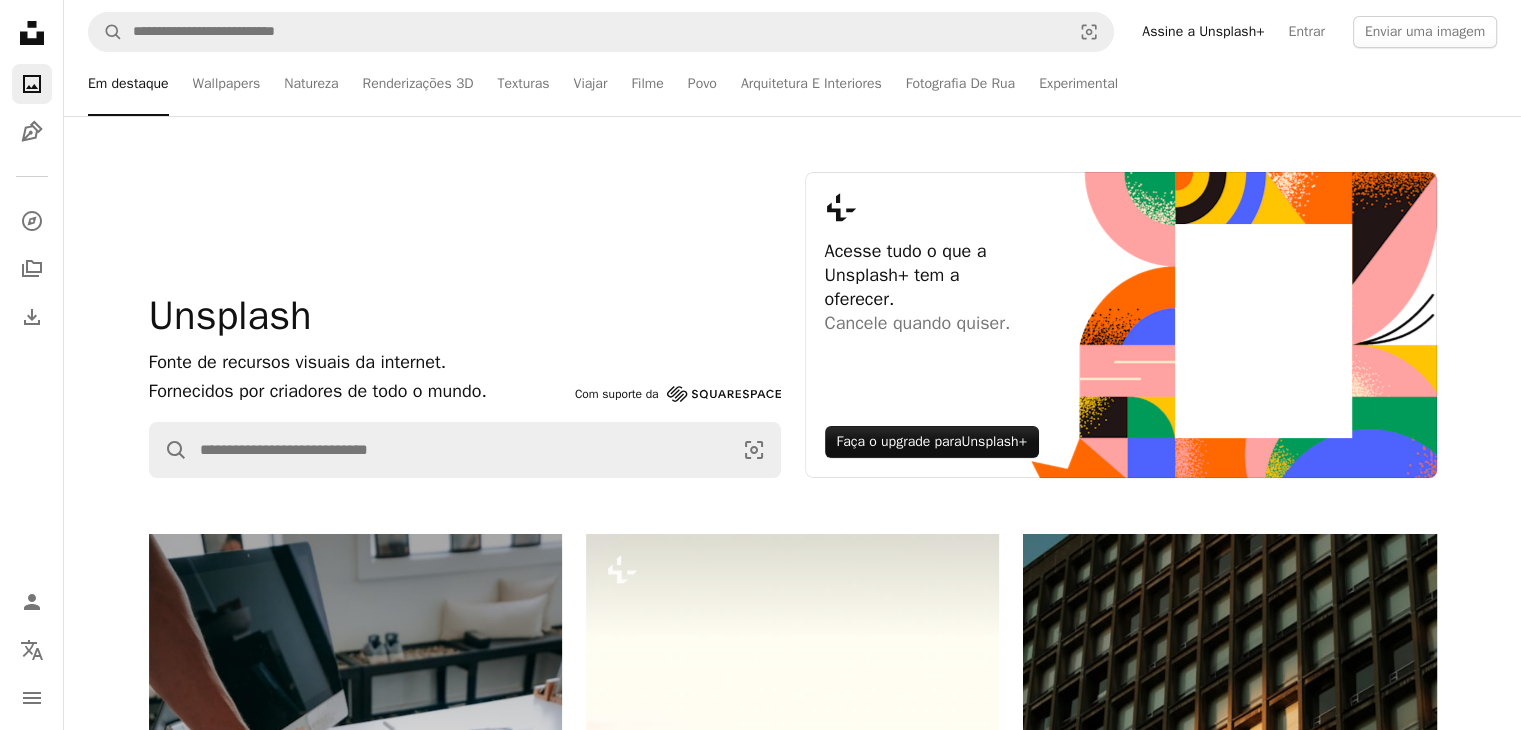 click on "Unsplash logo Página inicial da Unsplash" 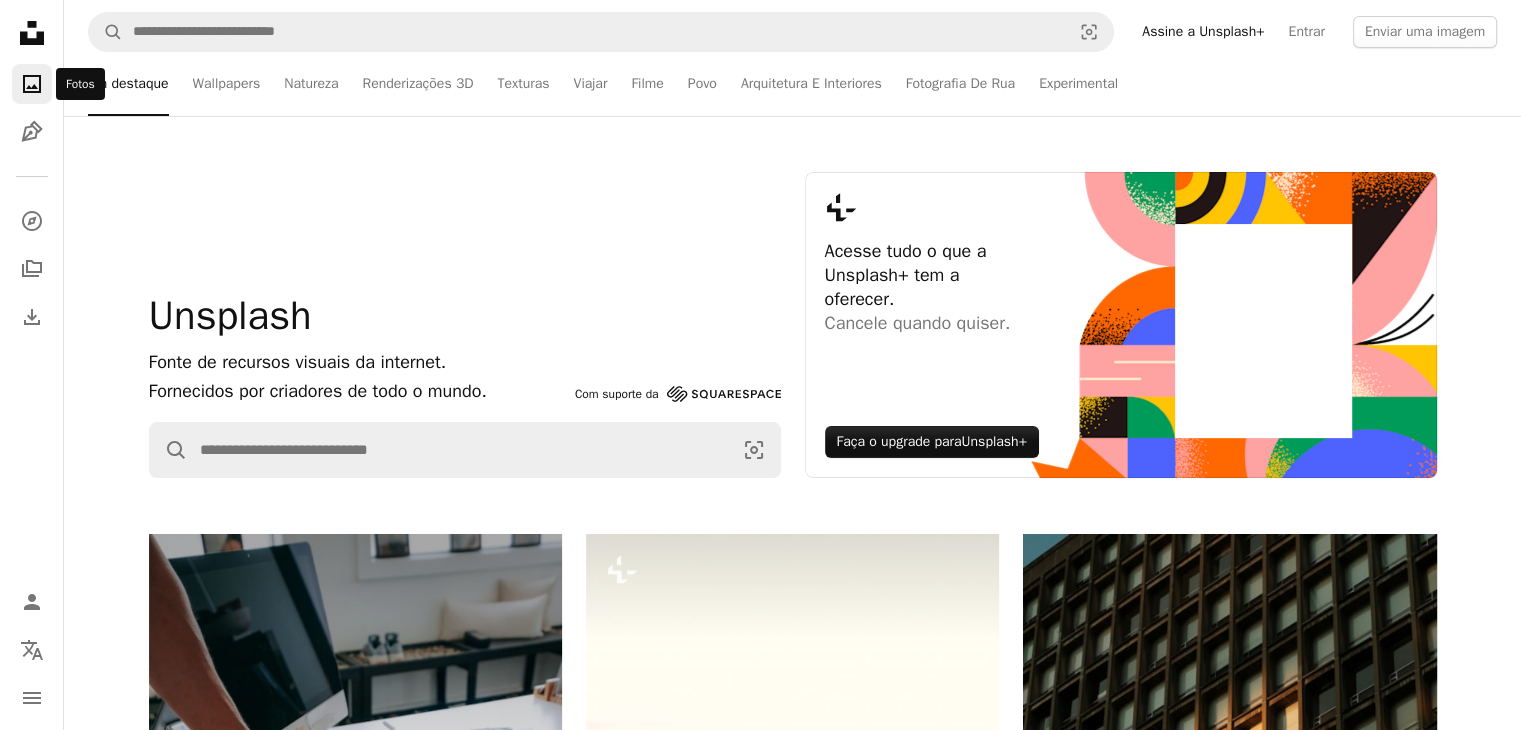 click on "A photo" 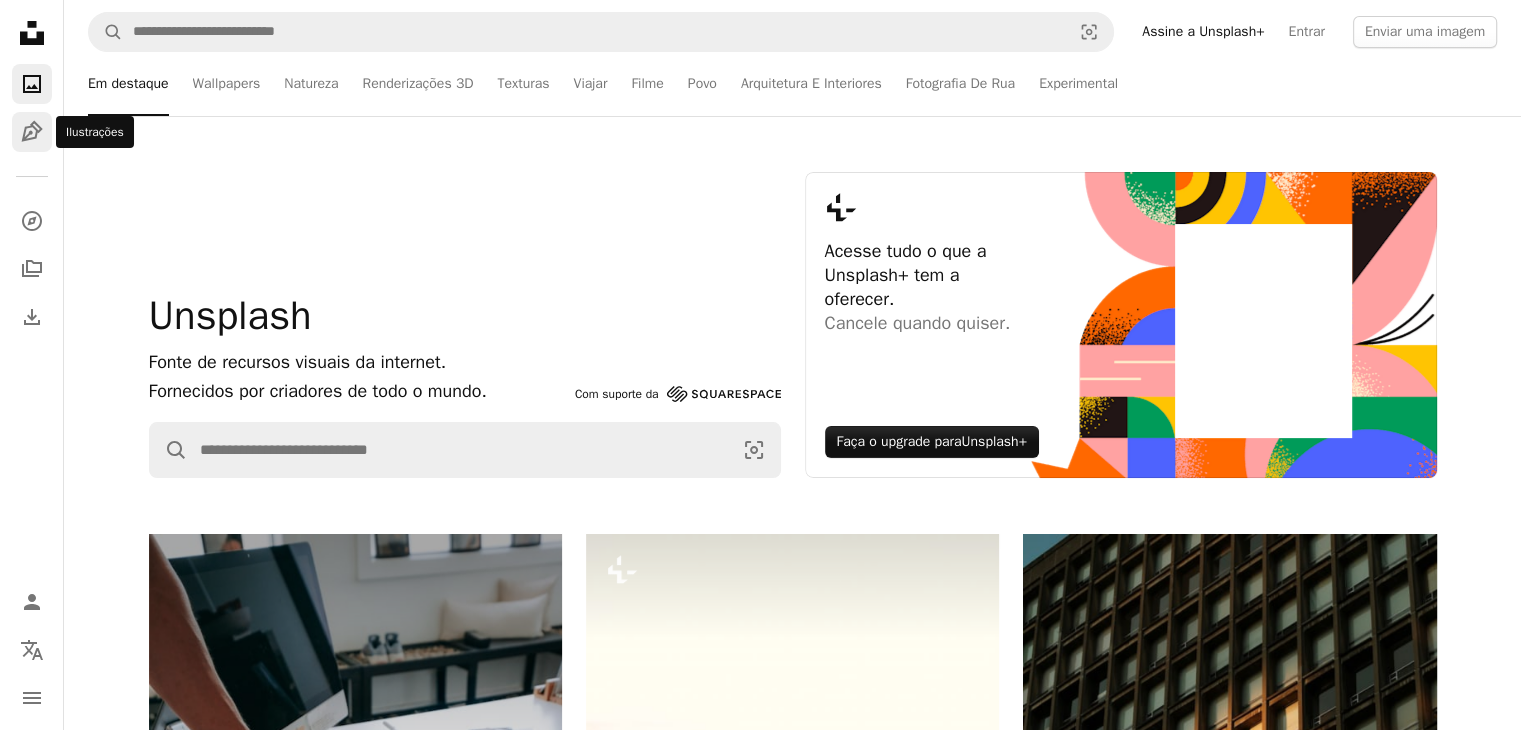 click on "Pen Tool" 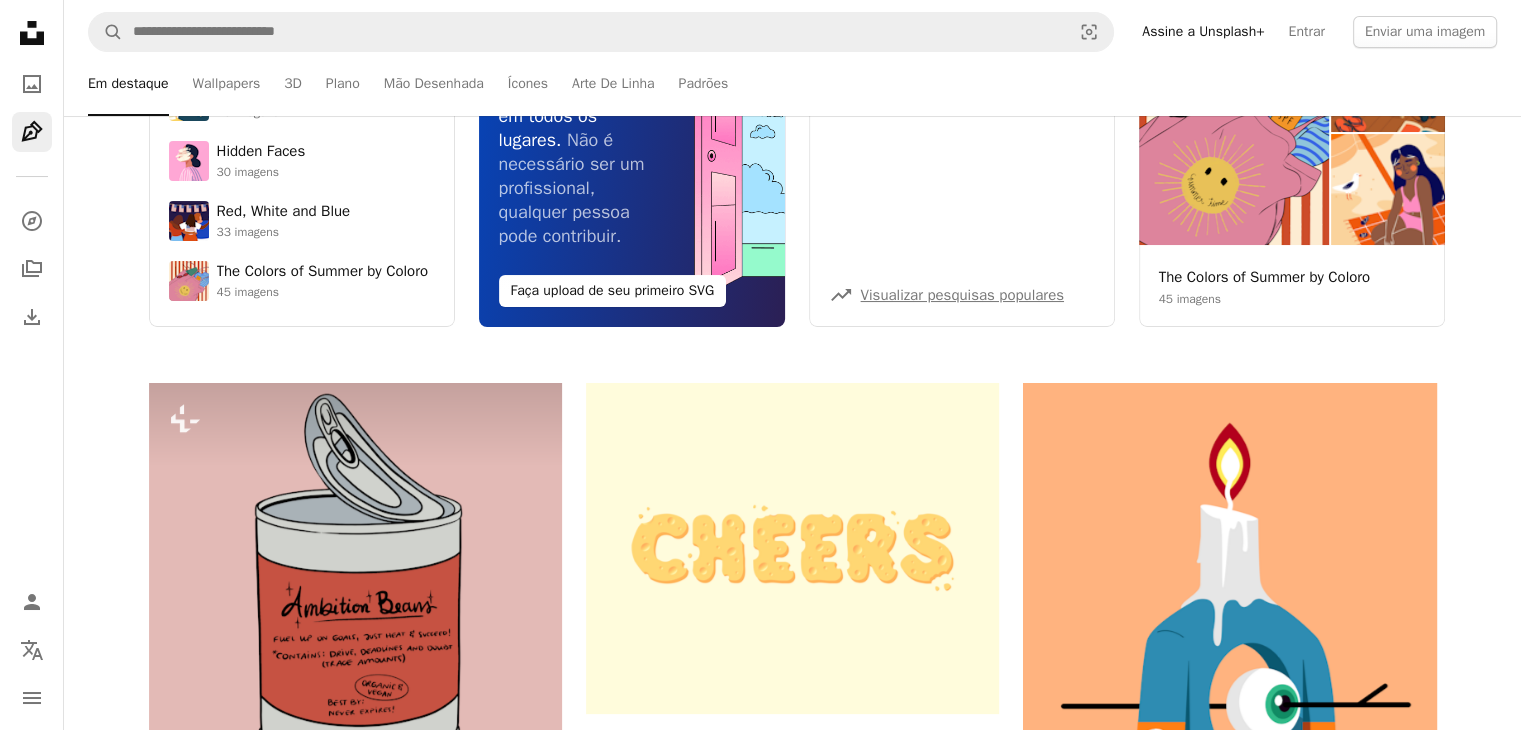 scroll, scrollTop: 0, scrollLeft: 0, axis: both 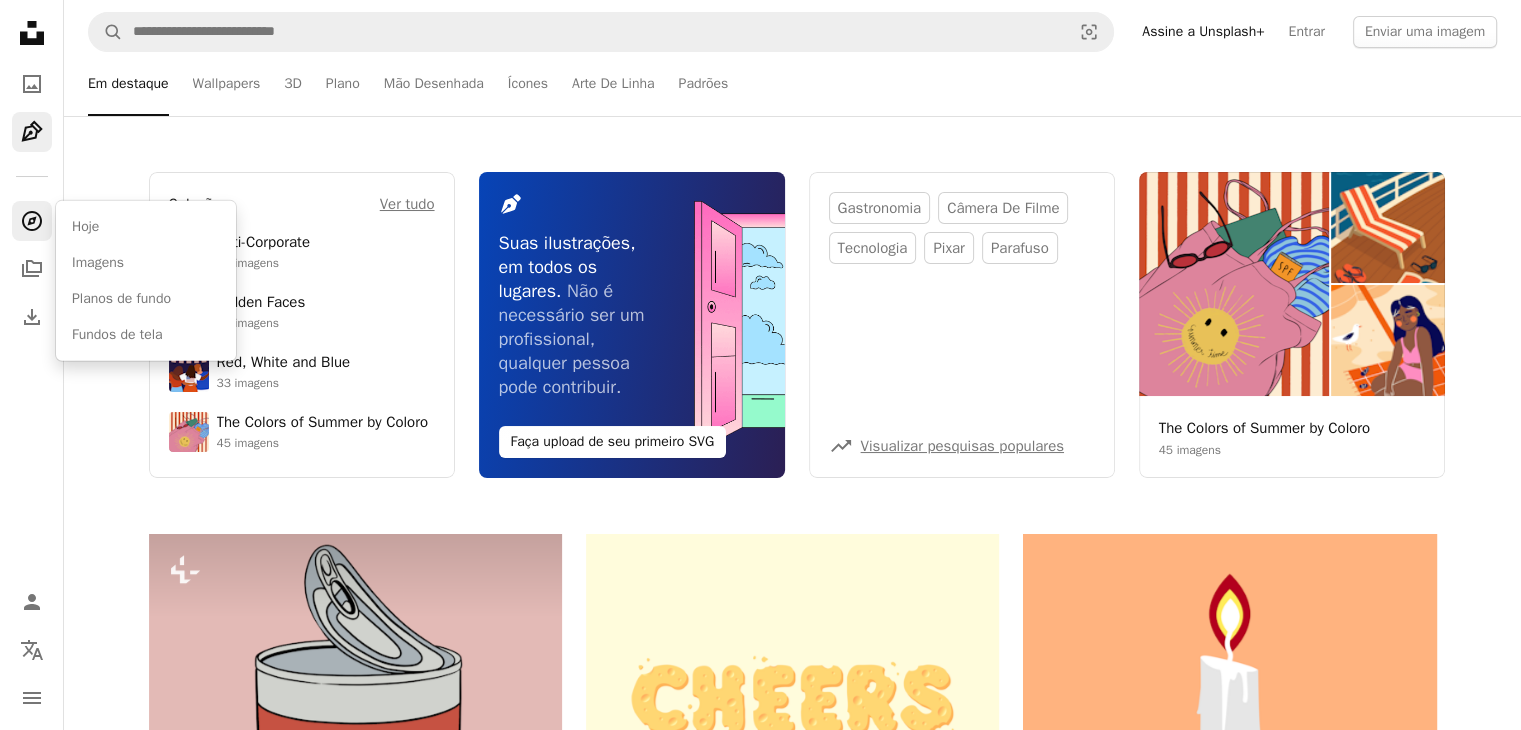 click on "A compass" 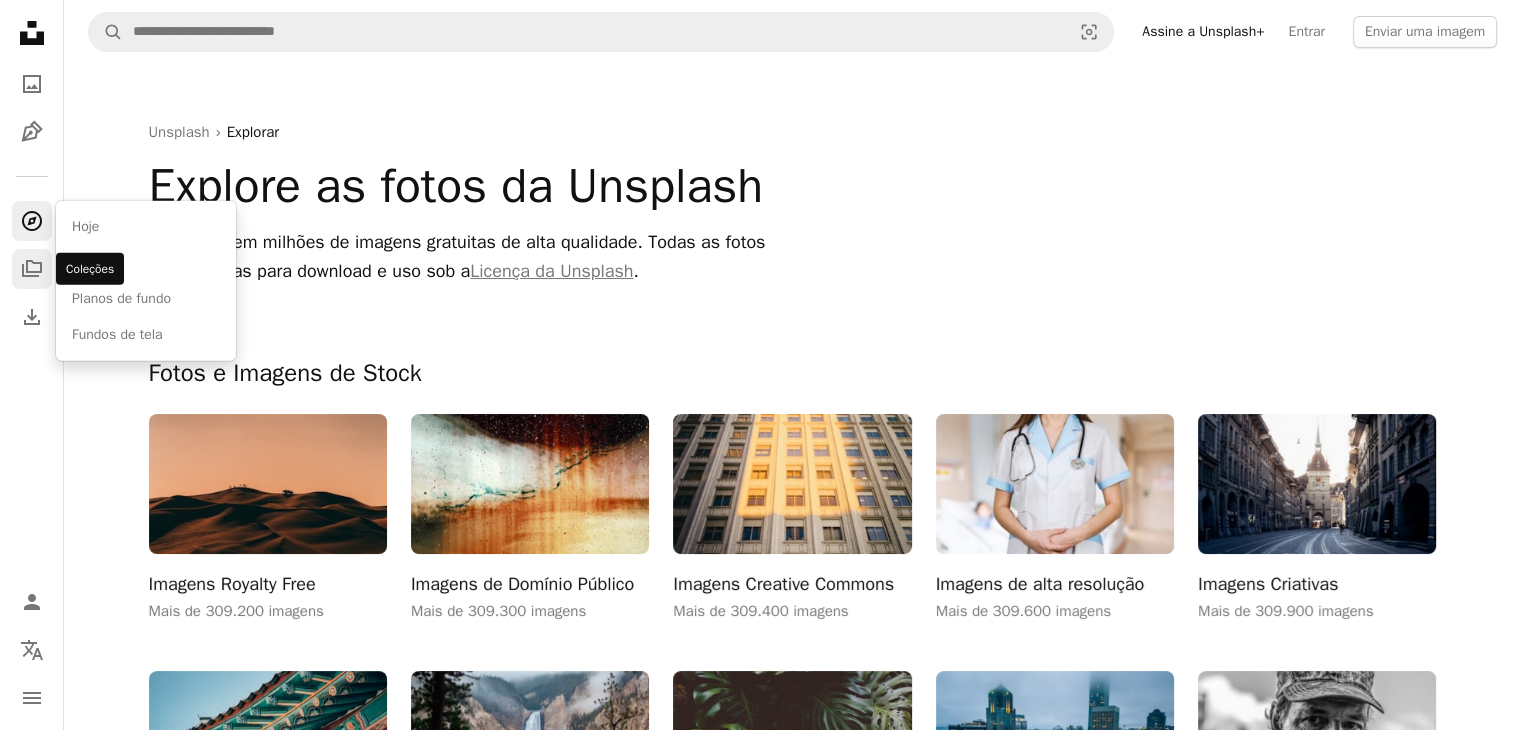 click on "A stack of folders" 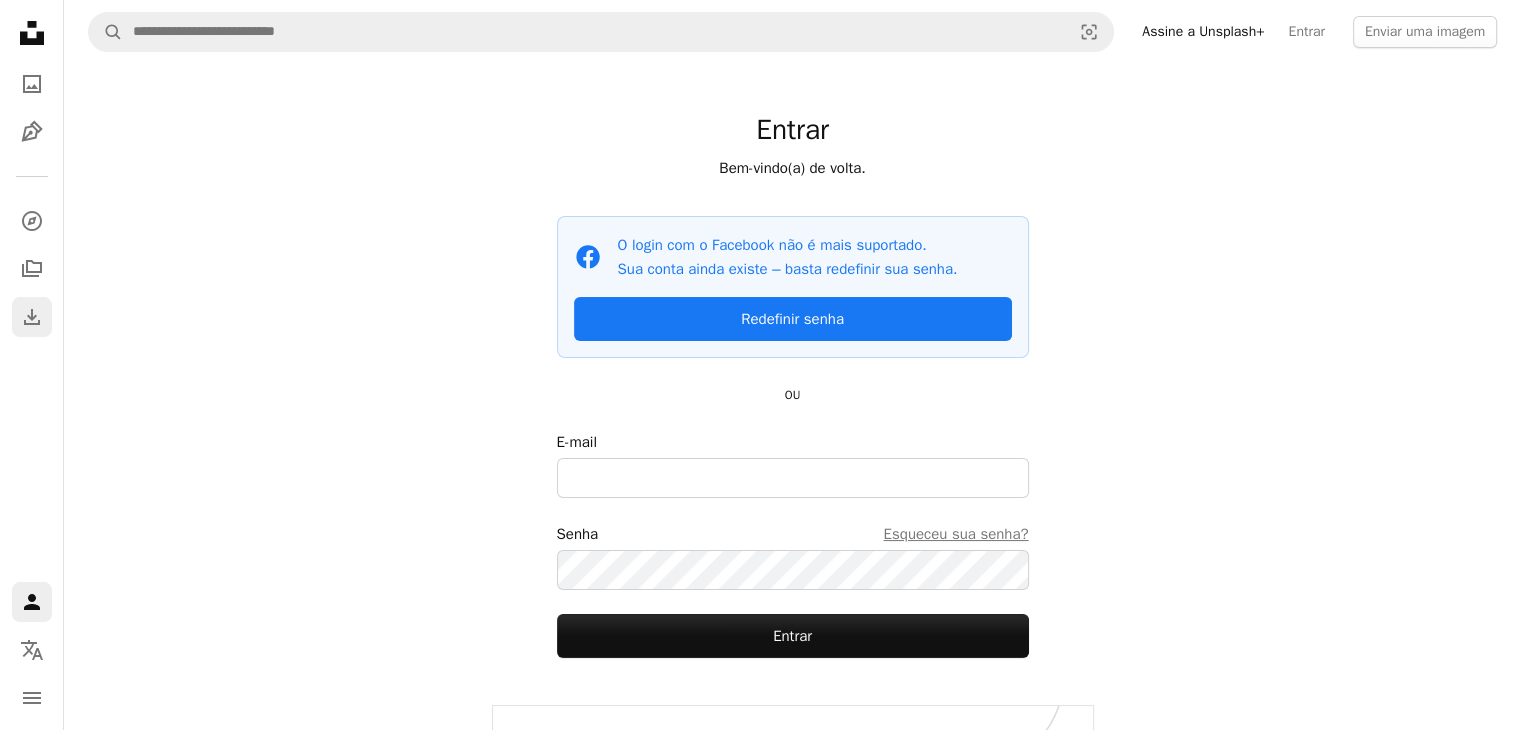 click on "Download" 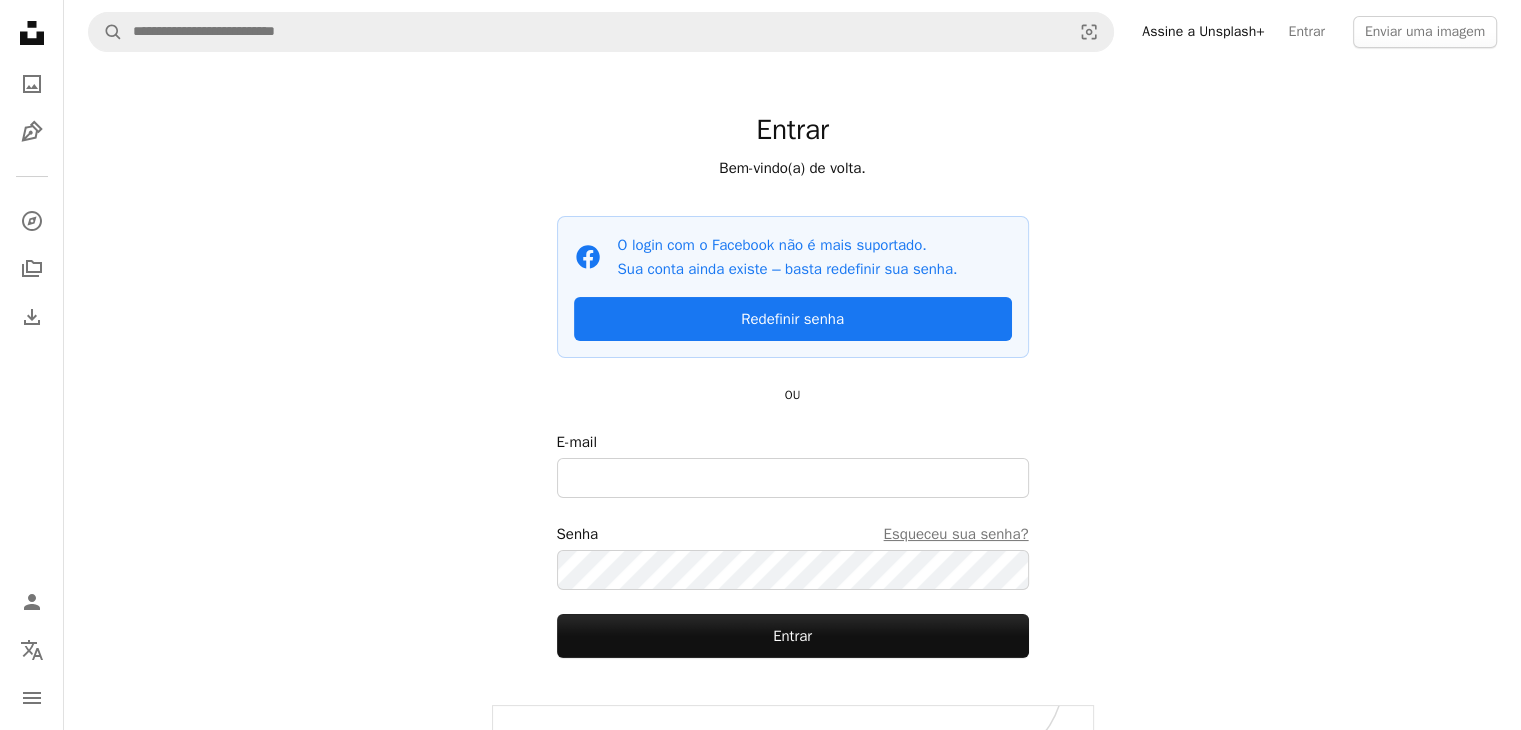 click 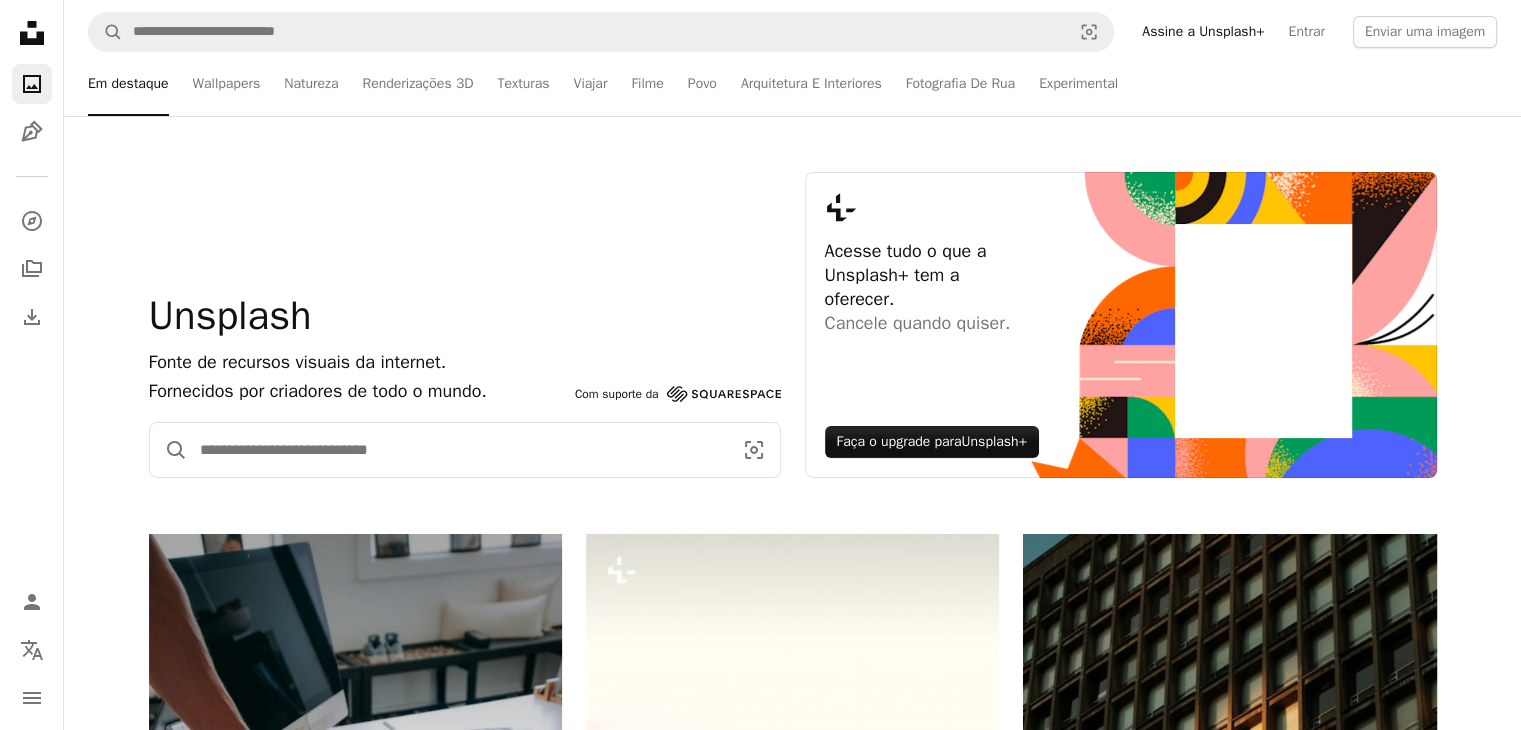 click at bounding box center (458, 450) 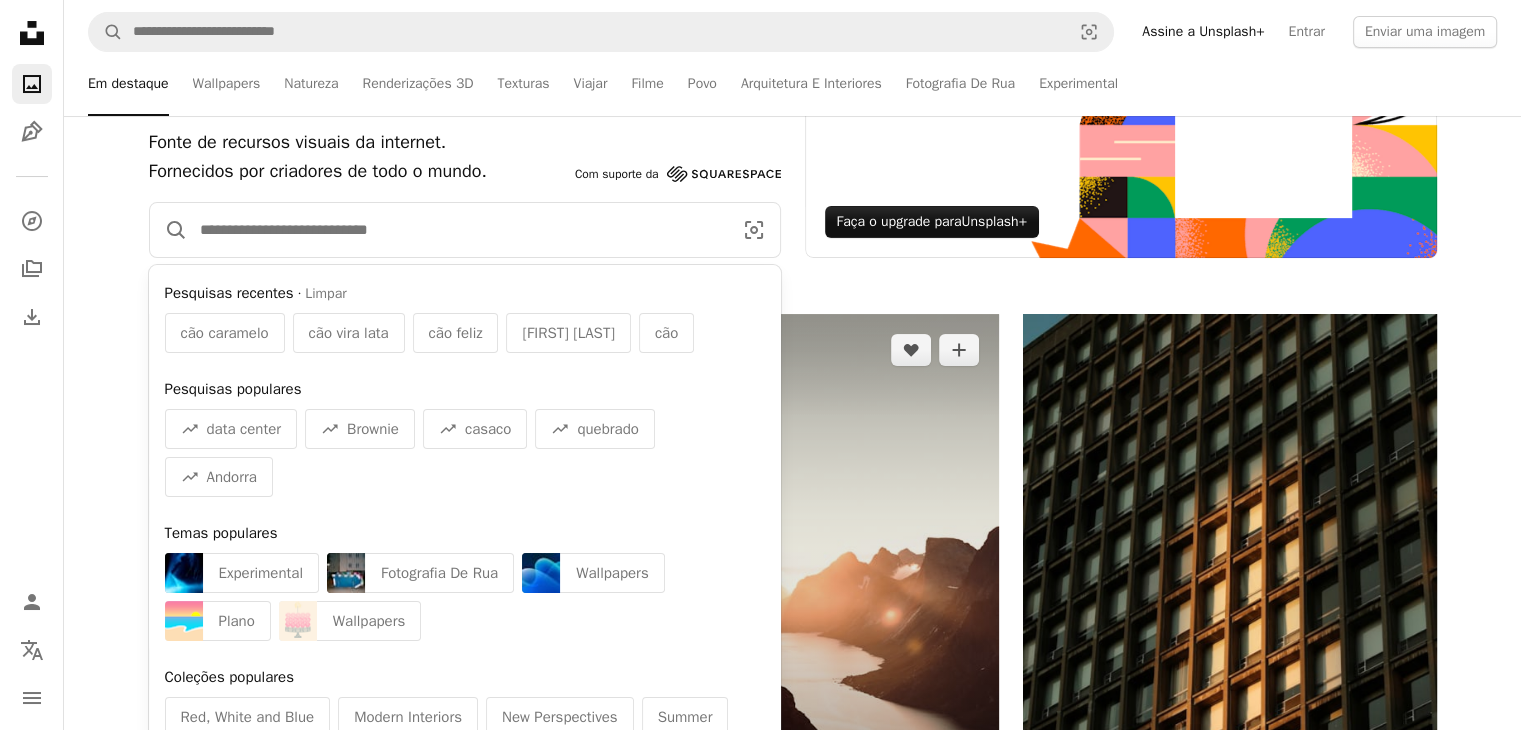 scroll, scrollTop: 300, scrollLeft: 0, axis: vertical 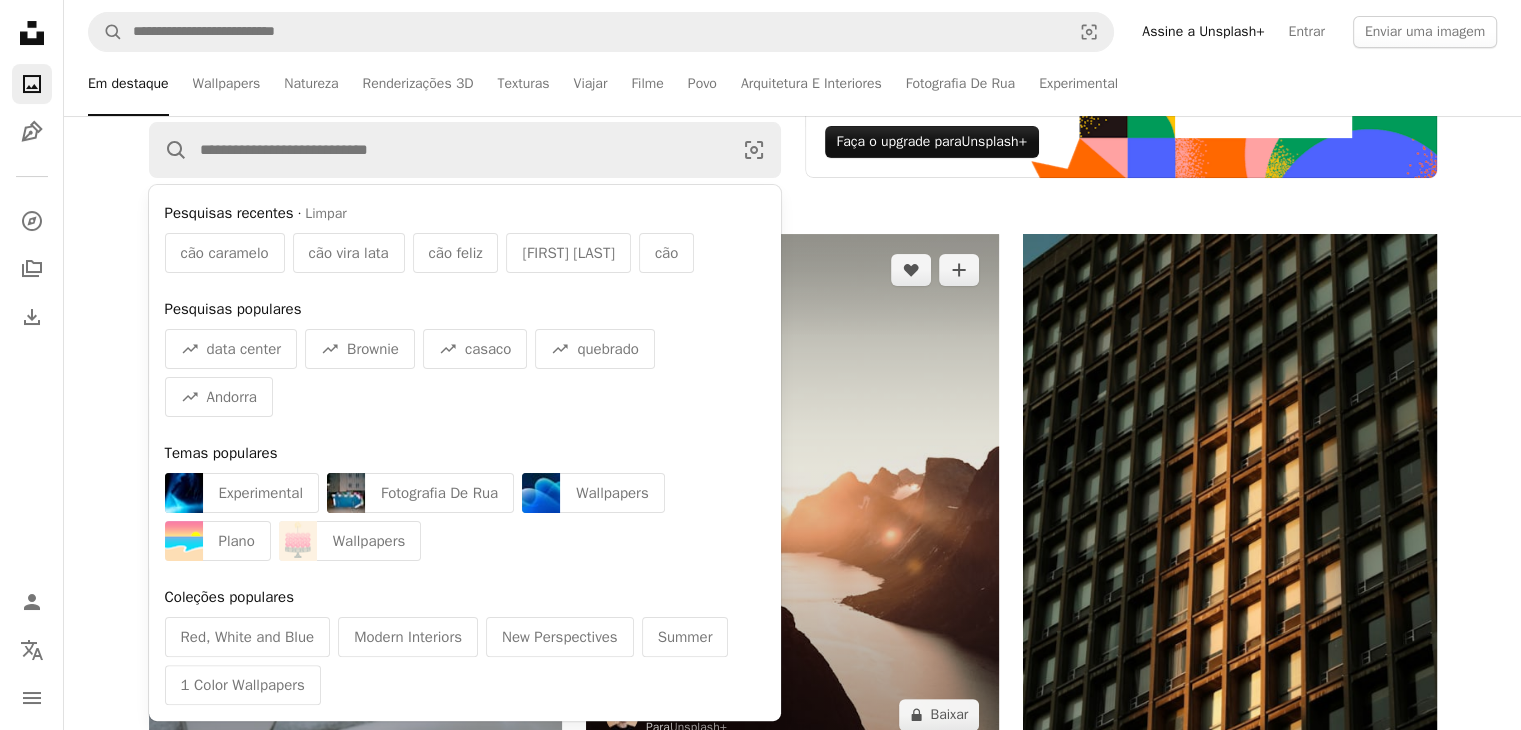 click at bounding box center (792, 492) 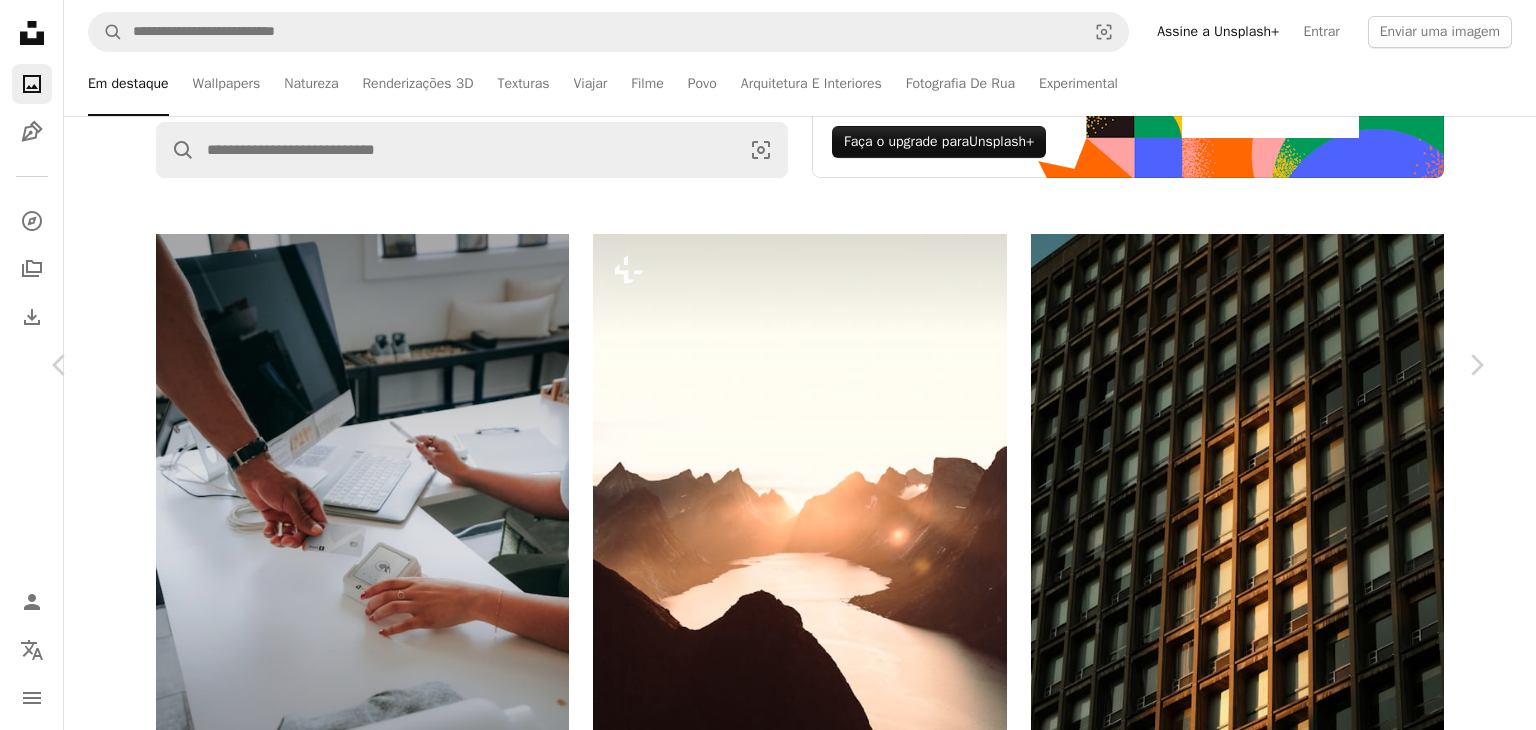 click on "Um pequeno cão marrom e branco sendo segurado por uma pessoa foto – Imagem sobre Retrato na Unsplash" at bounding box center [768, 9059] 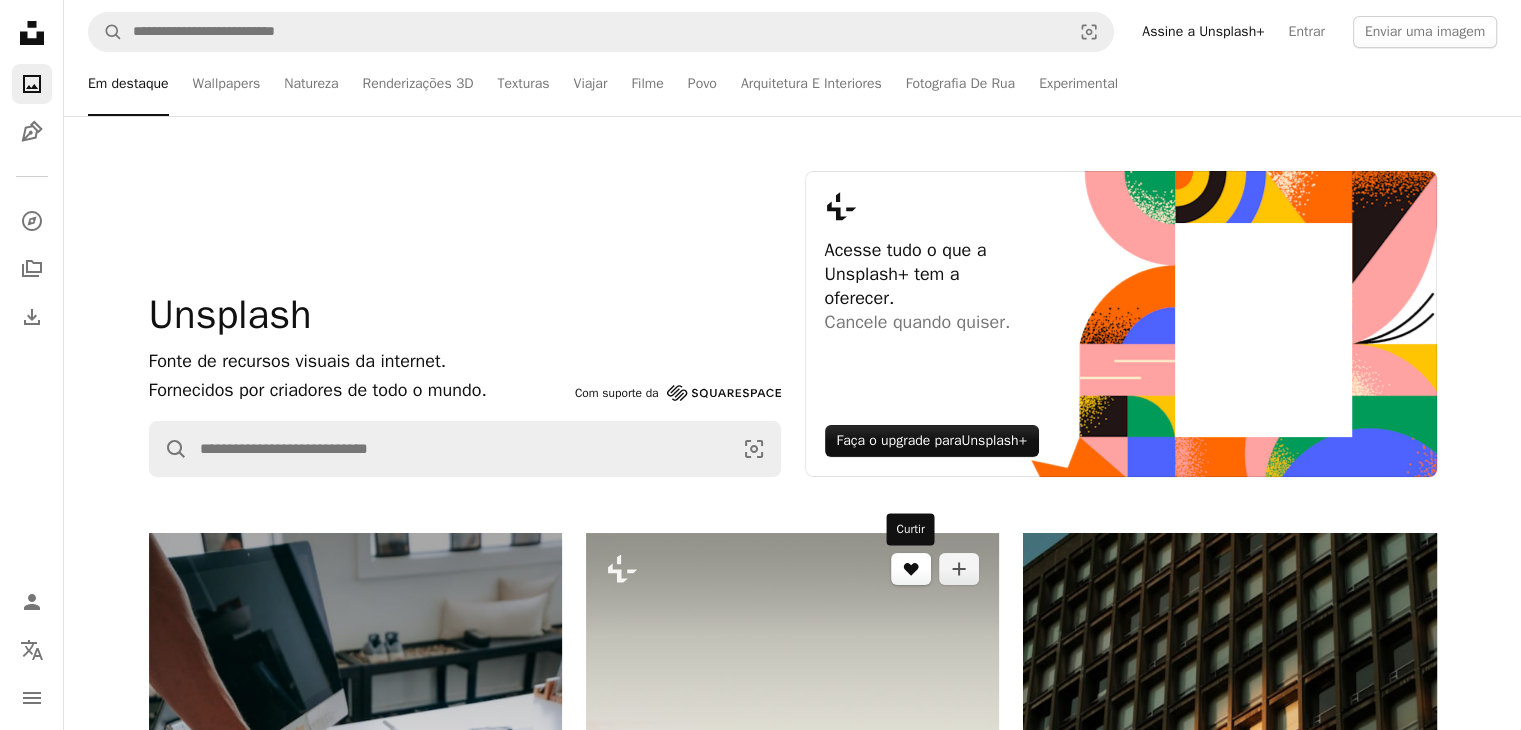 scroll, scrollTop: 0, scrollLeft: 0, axis: both 